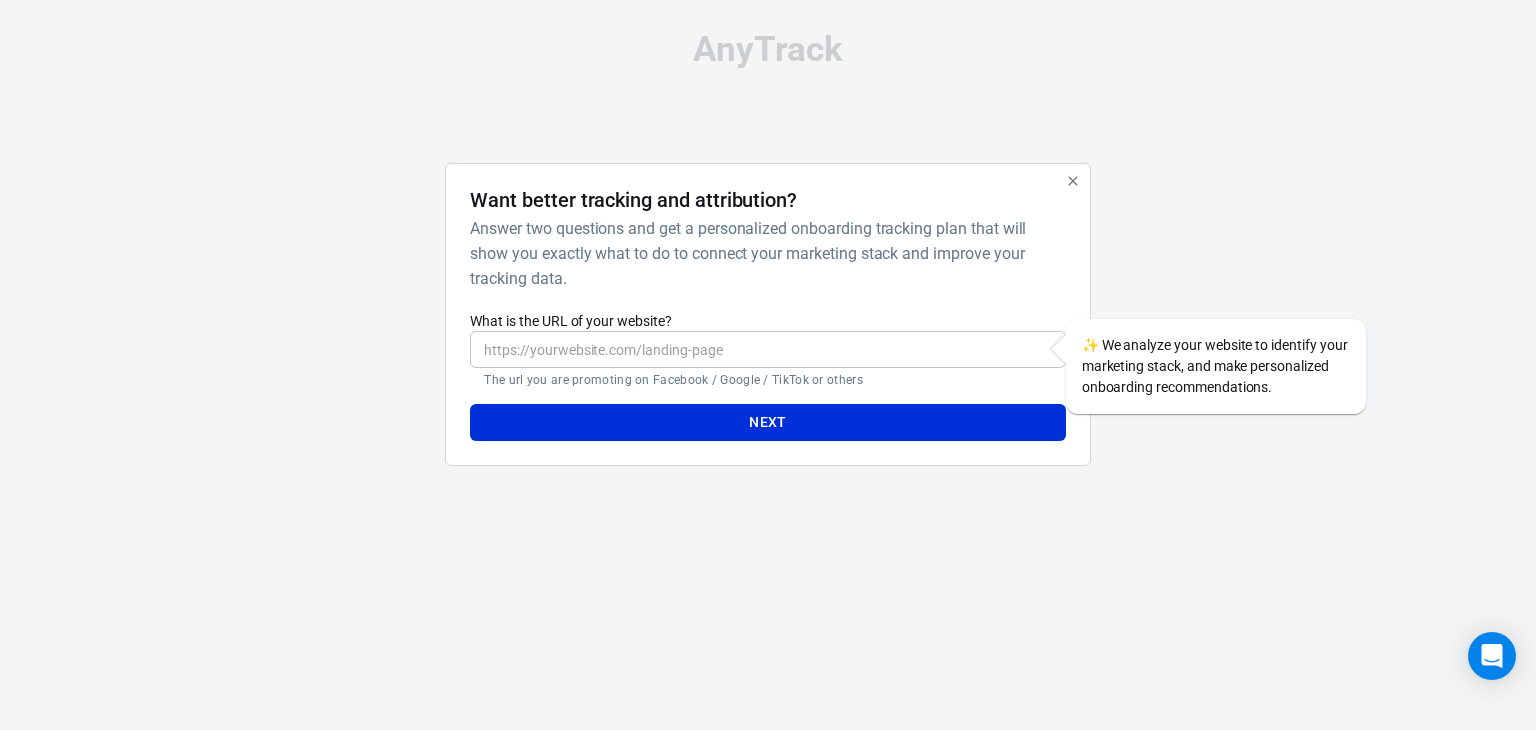 scroll, scrollTop: 0, scrollLeft: 0, axis: both 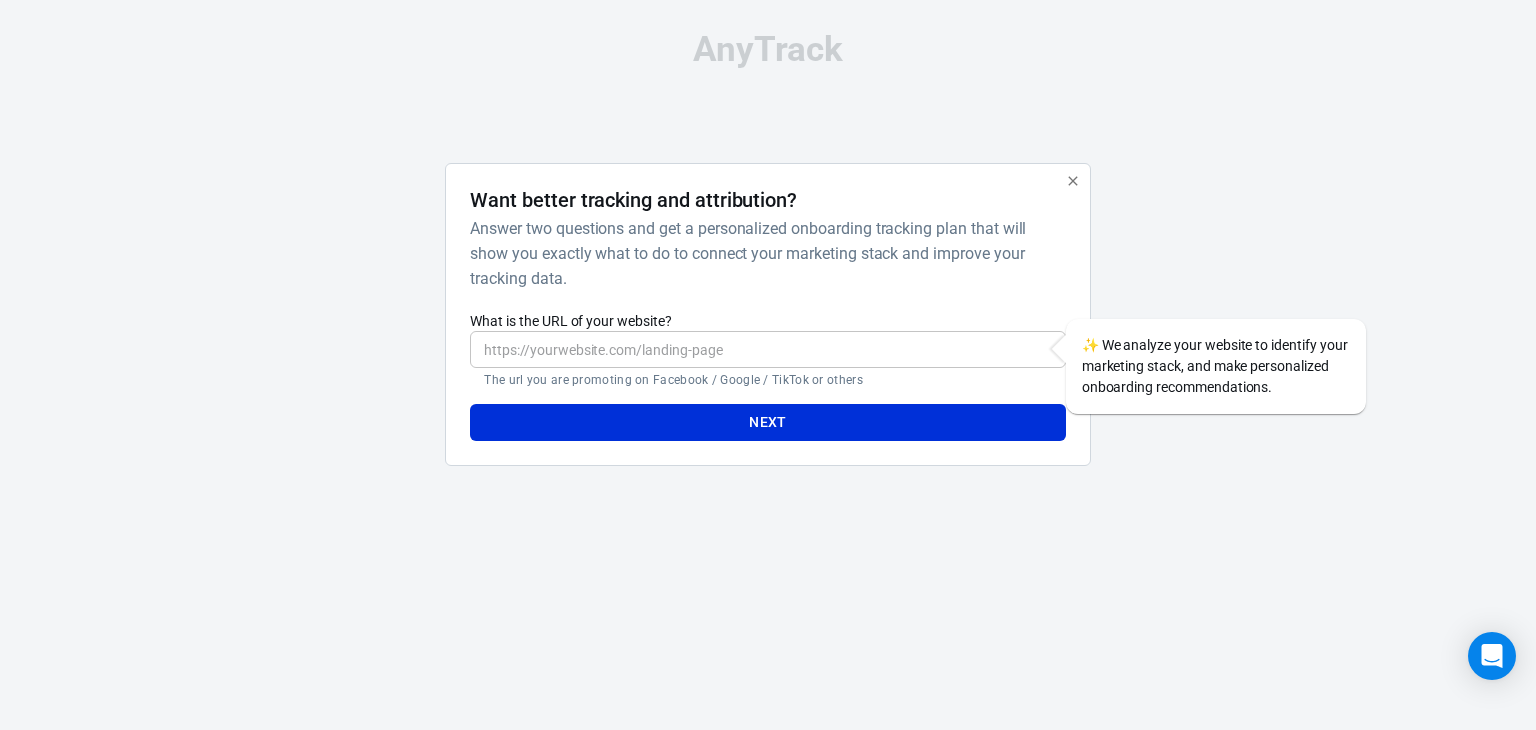 click on "What is the URL of your website?" at bounding box center (767, 349) 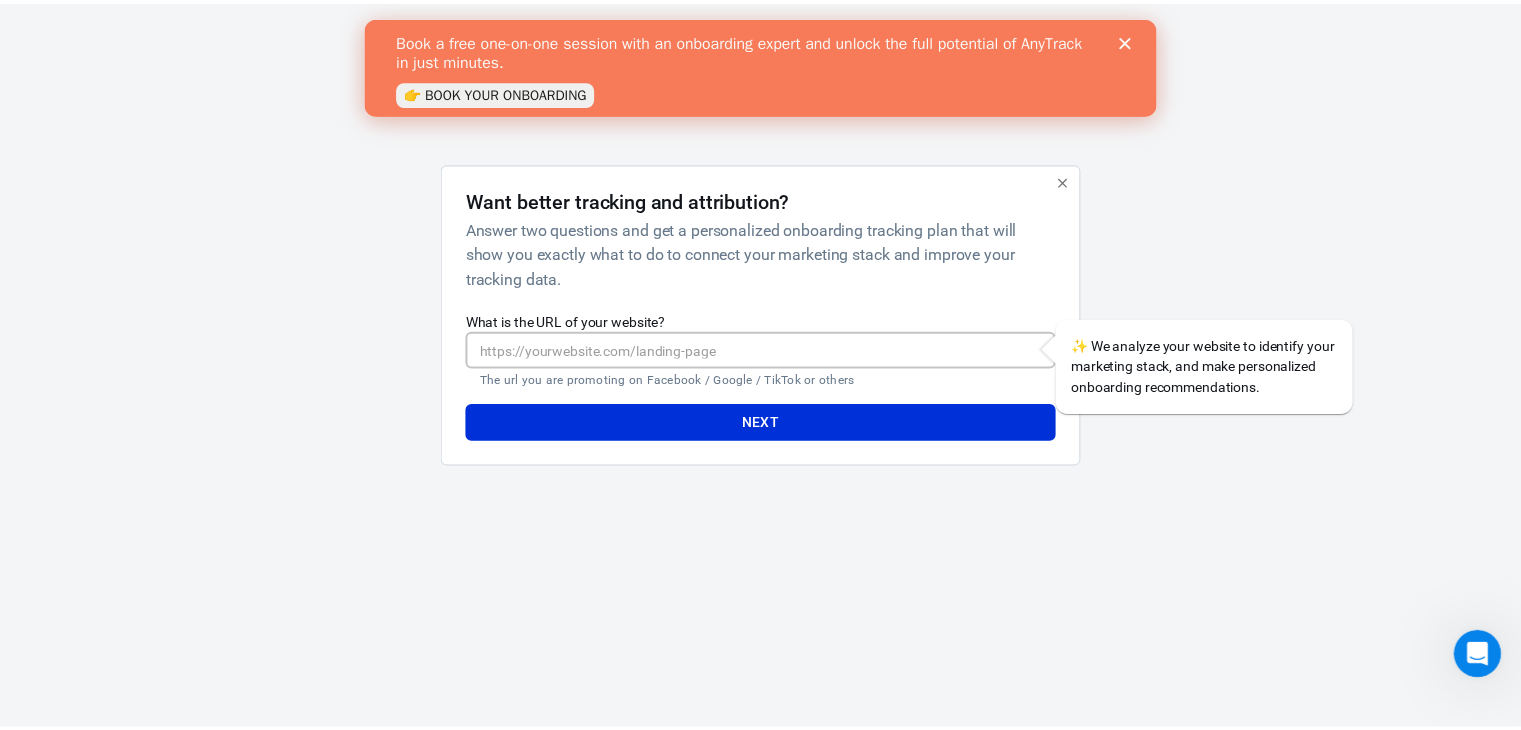 scroll, scrollTop: 0, scrollLeft: 0, axis: both 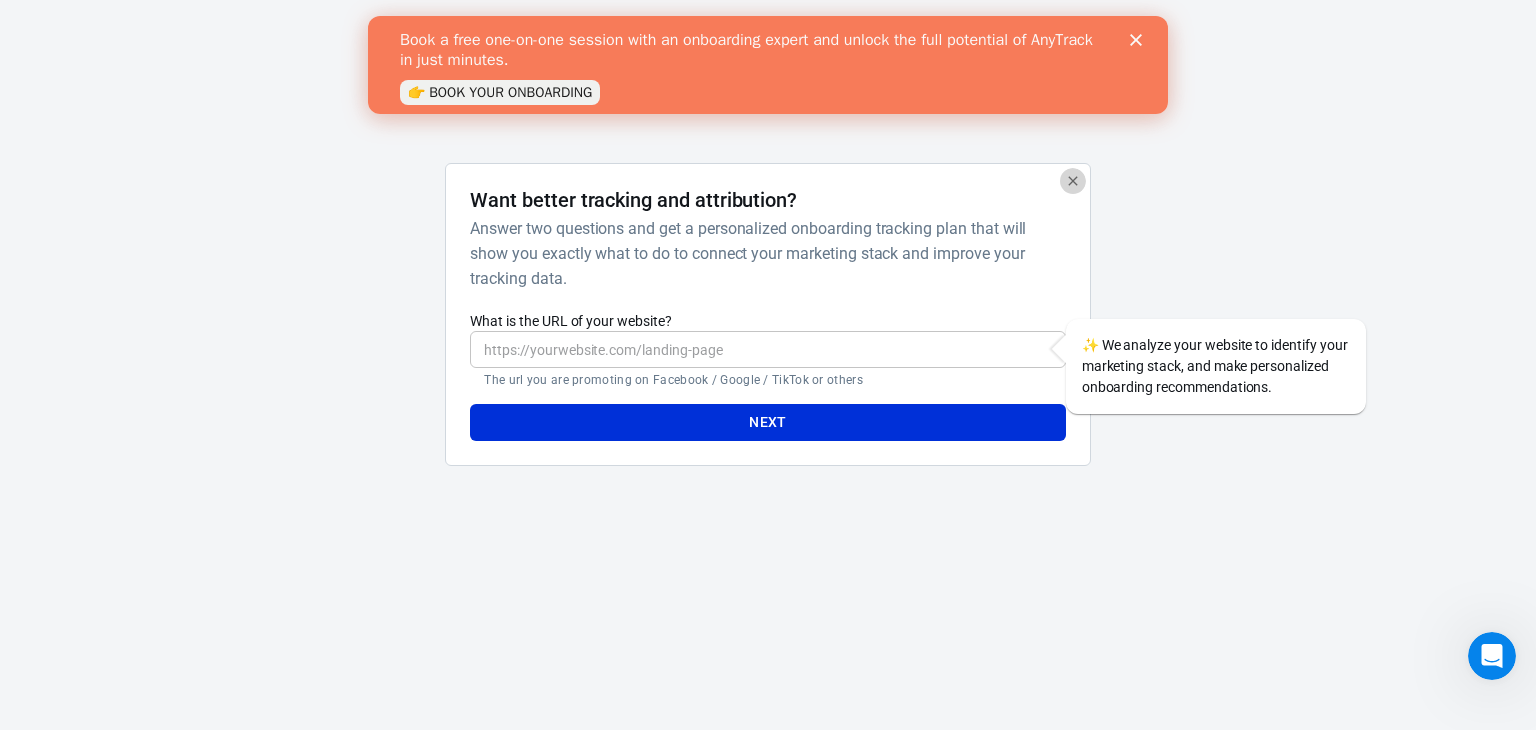 click at bounding box center (1073, 181) 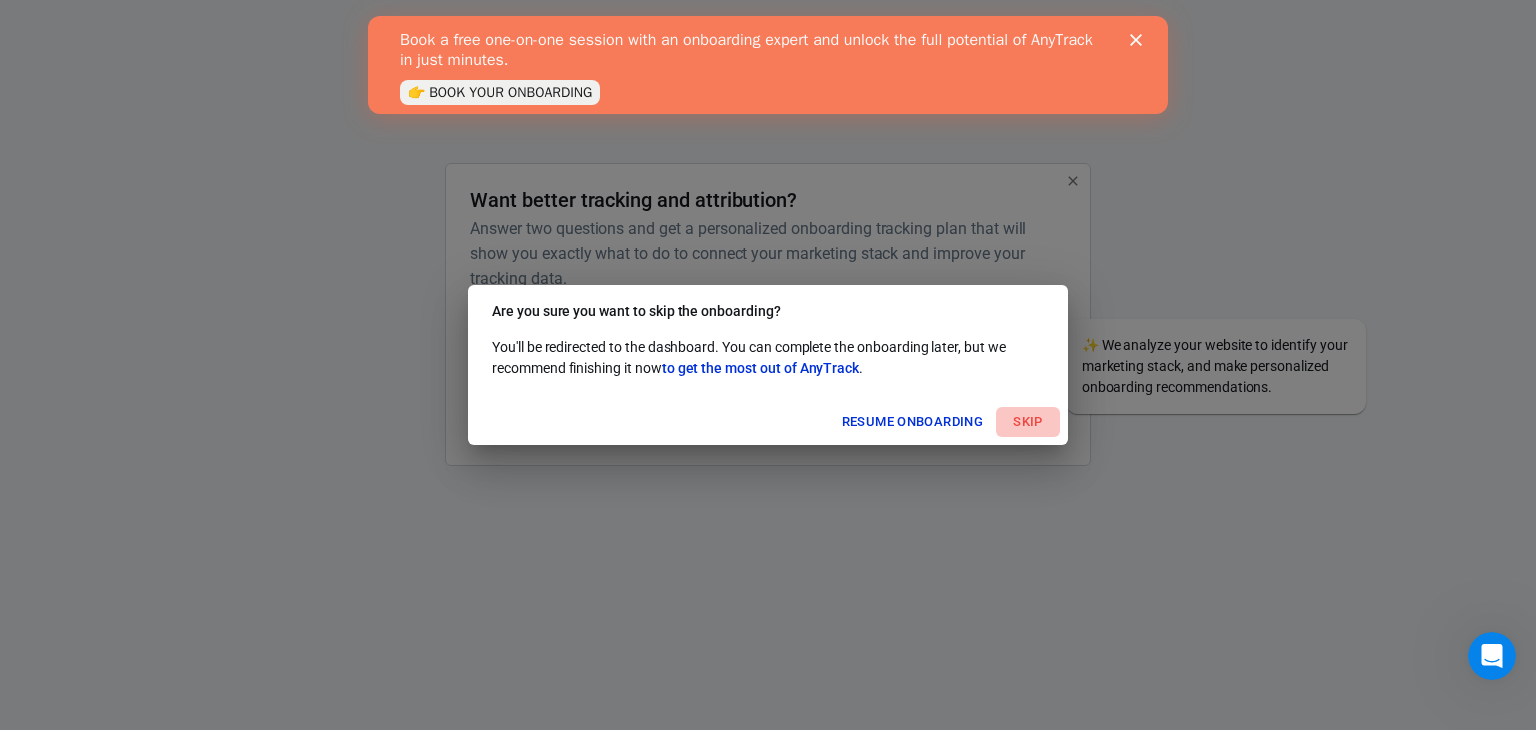 click on "Skip" at bounding box center [1028, 422] 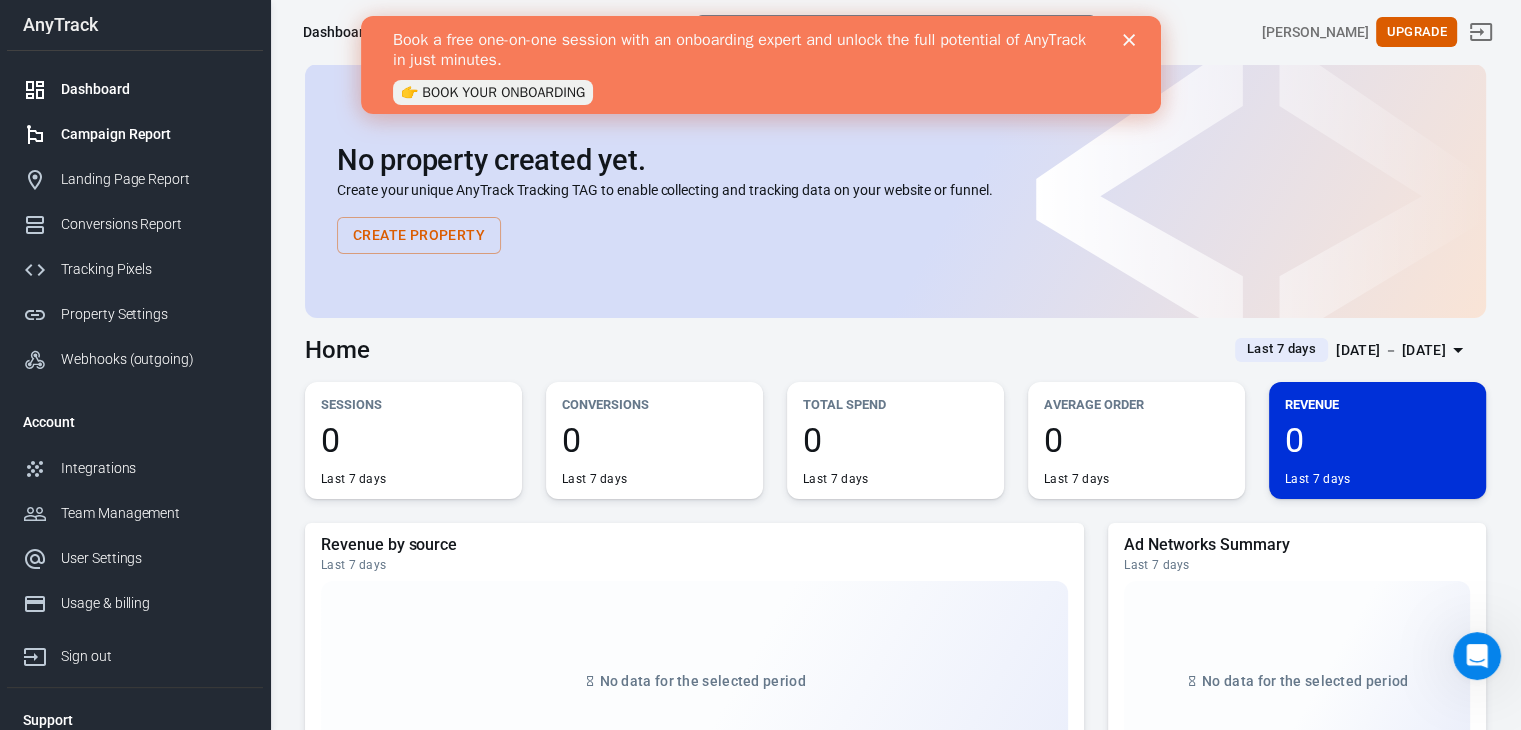 click on "Campaign Report" at bounding box center [154, 134] 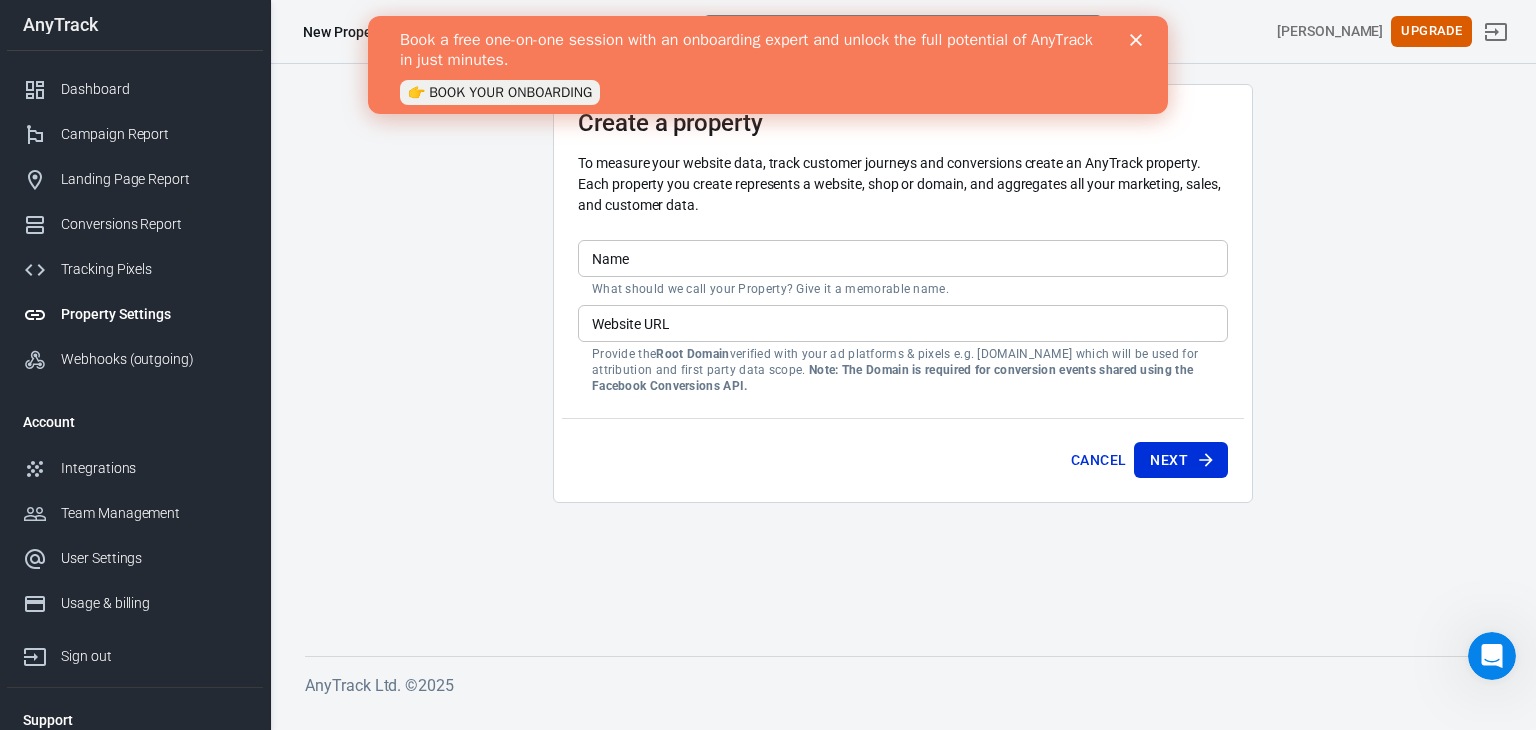 click on "Website URL" at bounding box center [903, 323] 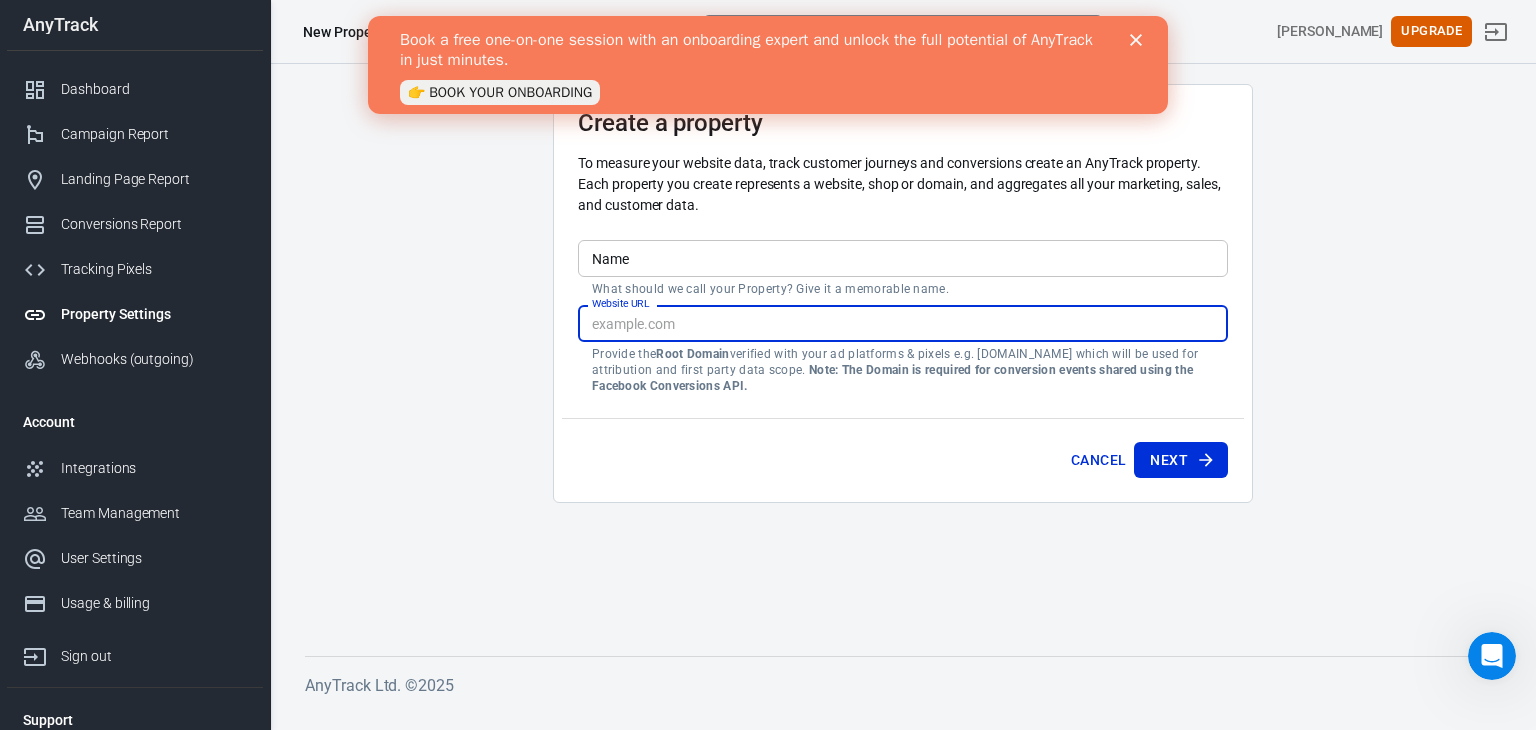 click on "Name" at bounding box center [903, 258] 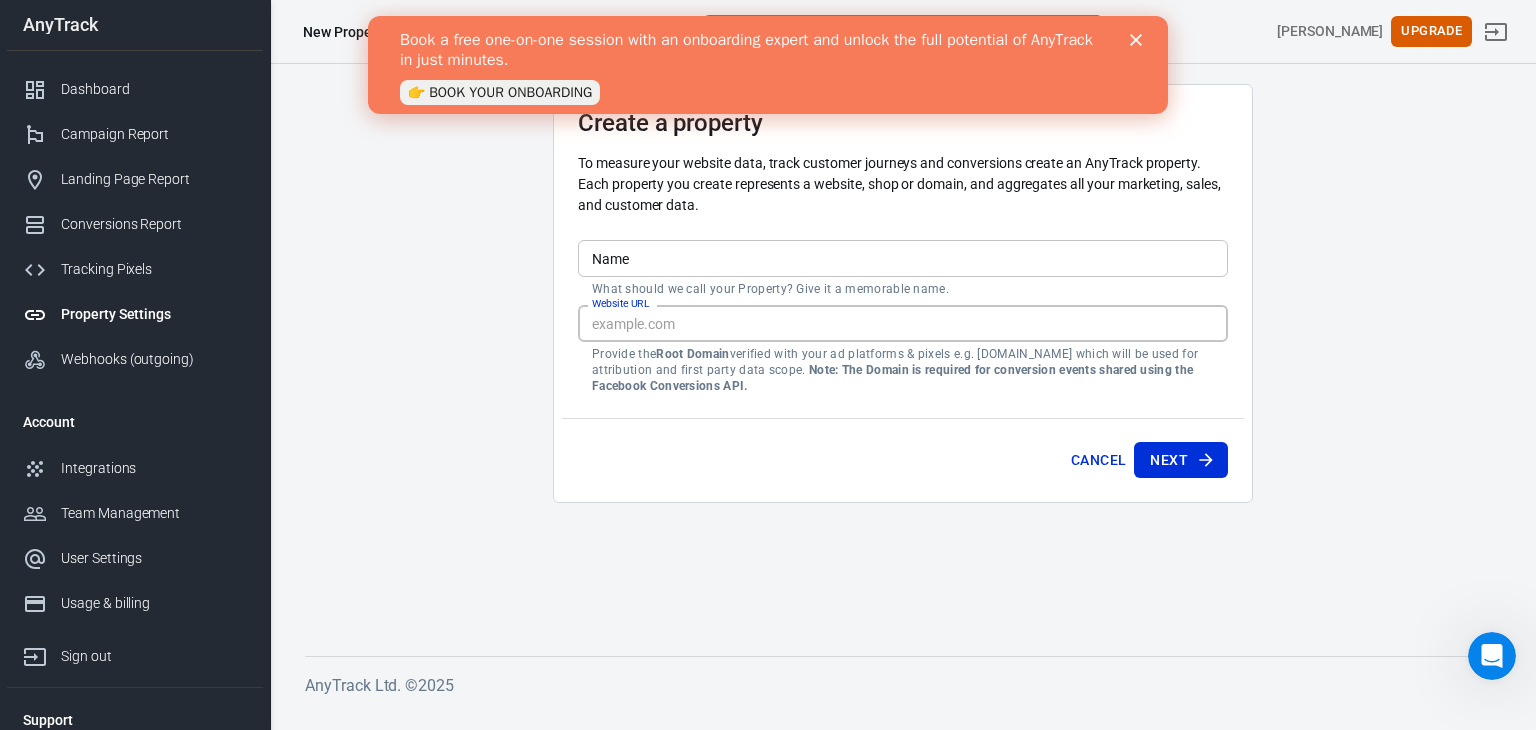 click on "Website URL" at bounding box center (903, 323) 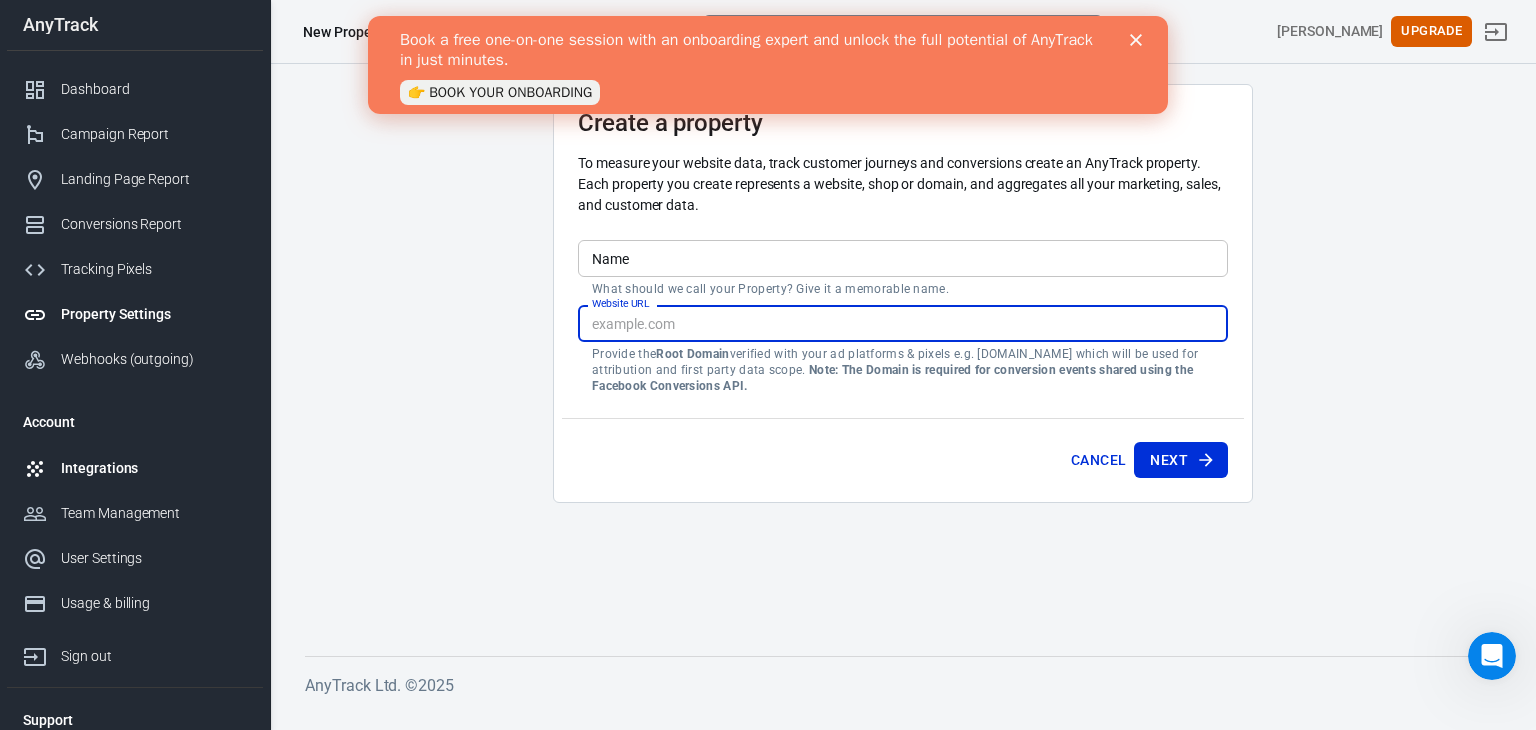 click on "Integrations" at bounding box center (154, 468) 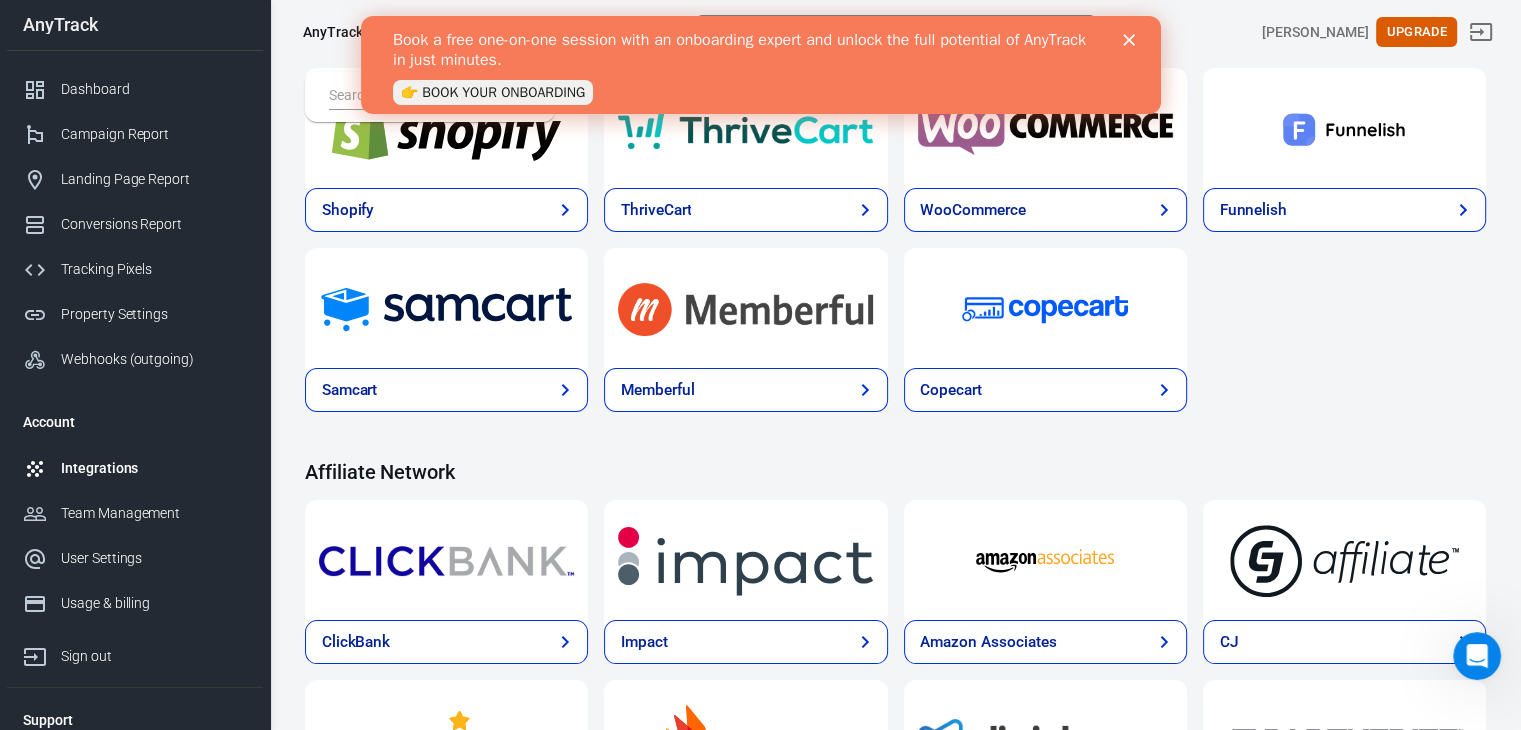 scroll, scrollTop: 0, scrollLeft: 0, axis: both 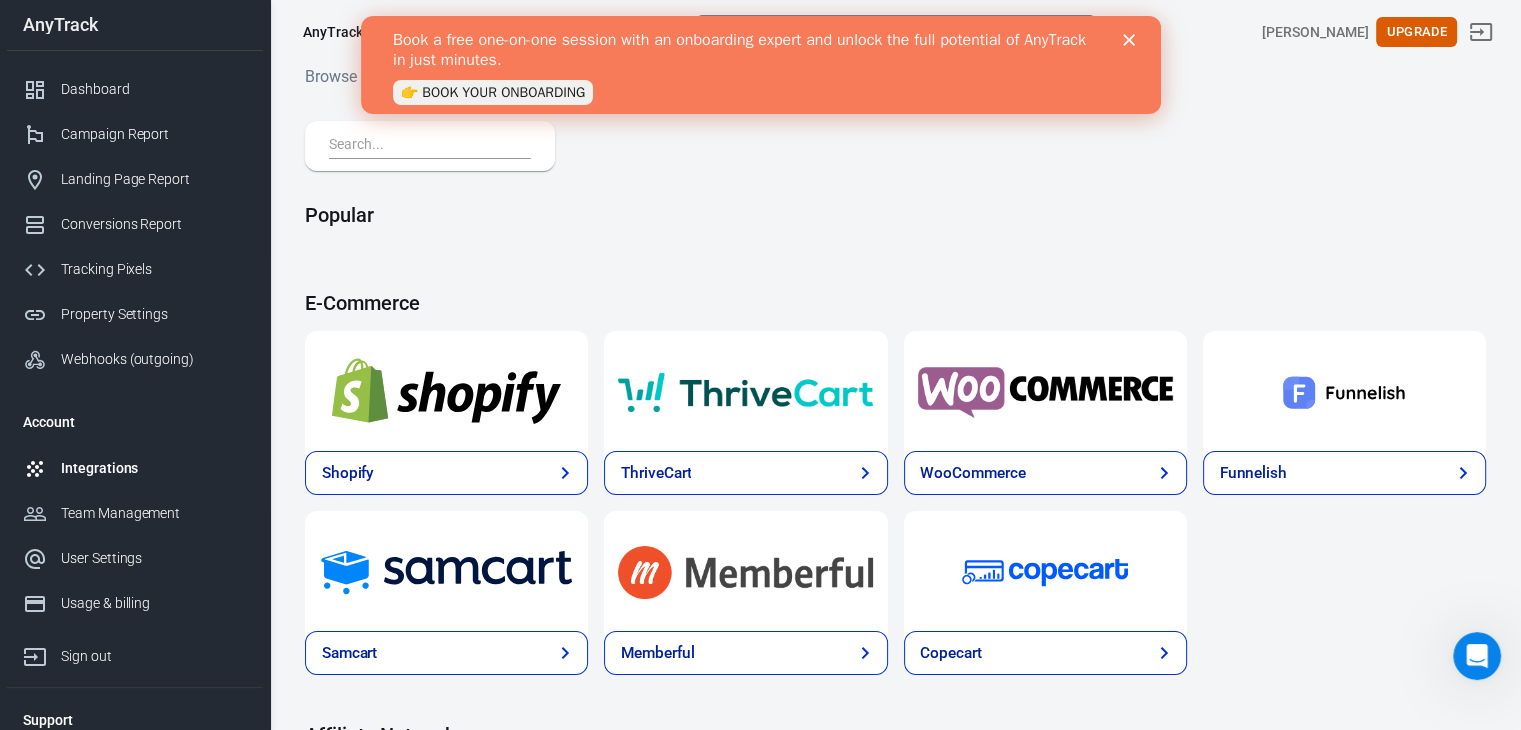 click at bounding box center (1132, 40) 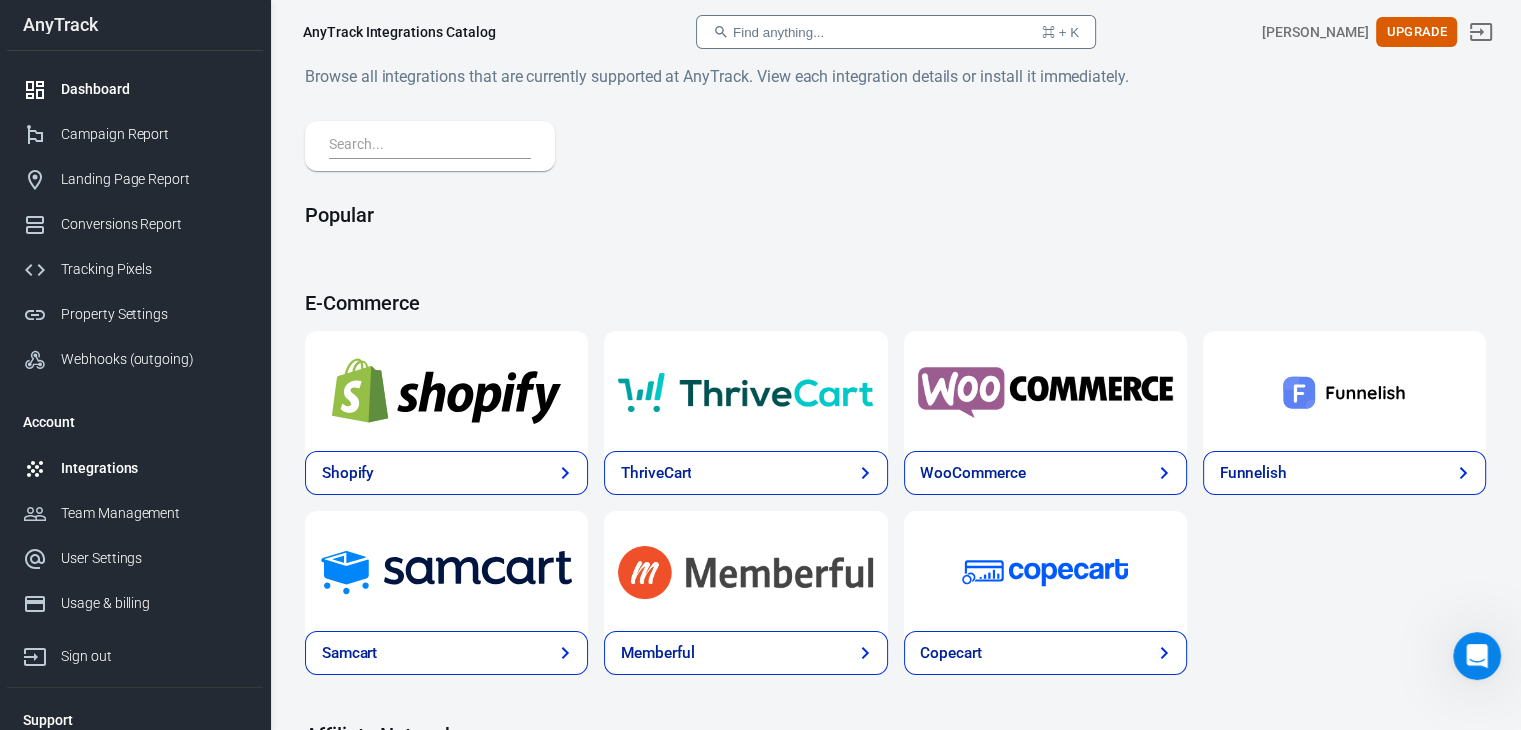 click on "Dashboard" at bounding box center [154, 89] 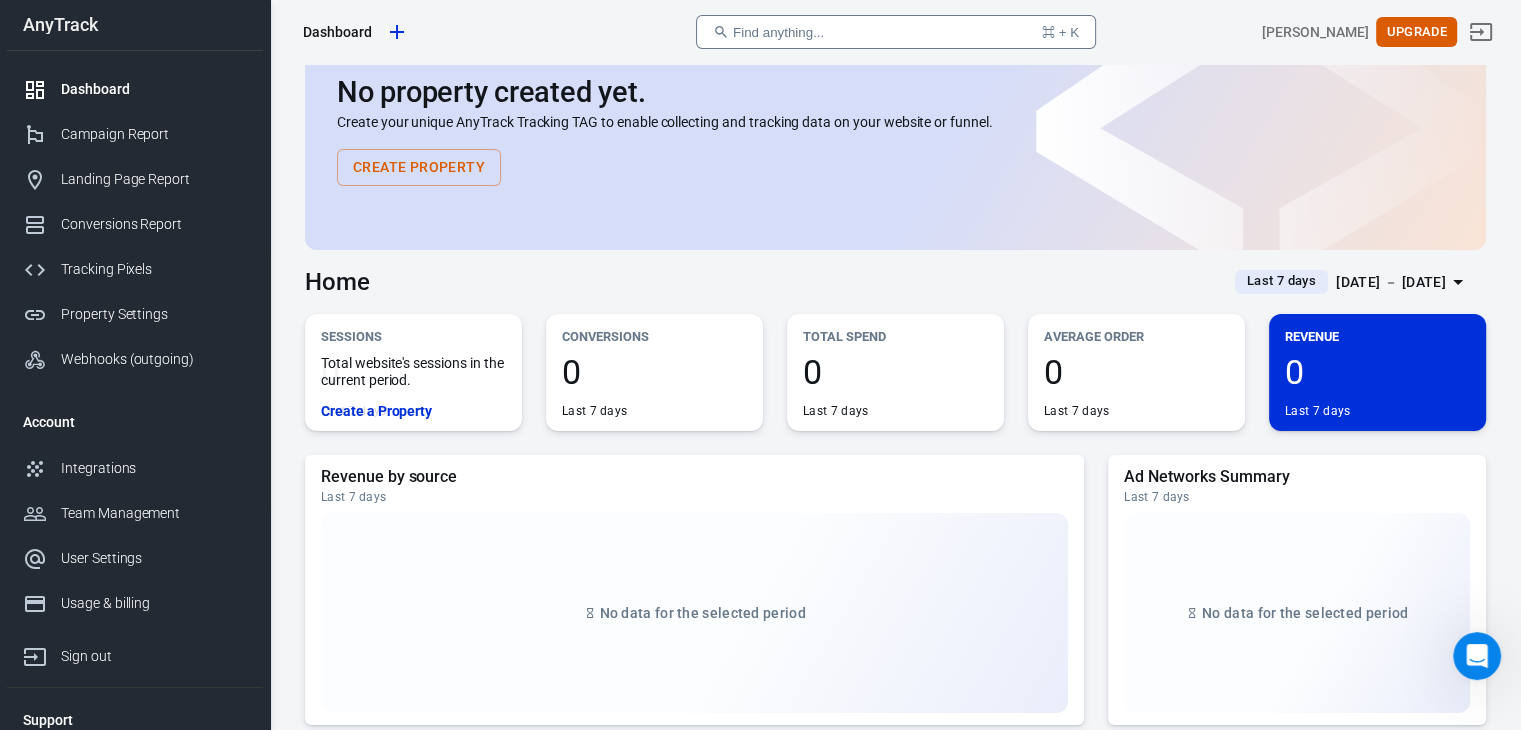 scroll, scrollTop: 71, scrollLeft: 0, axis: vertical 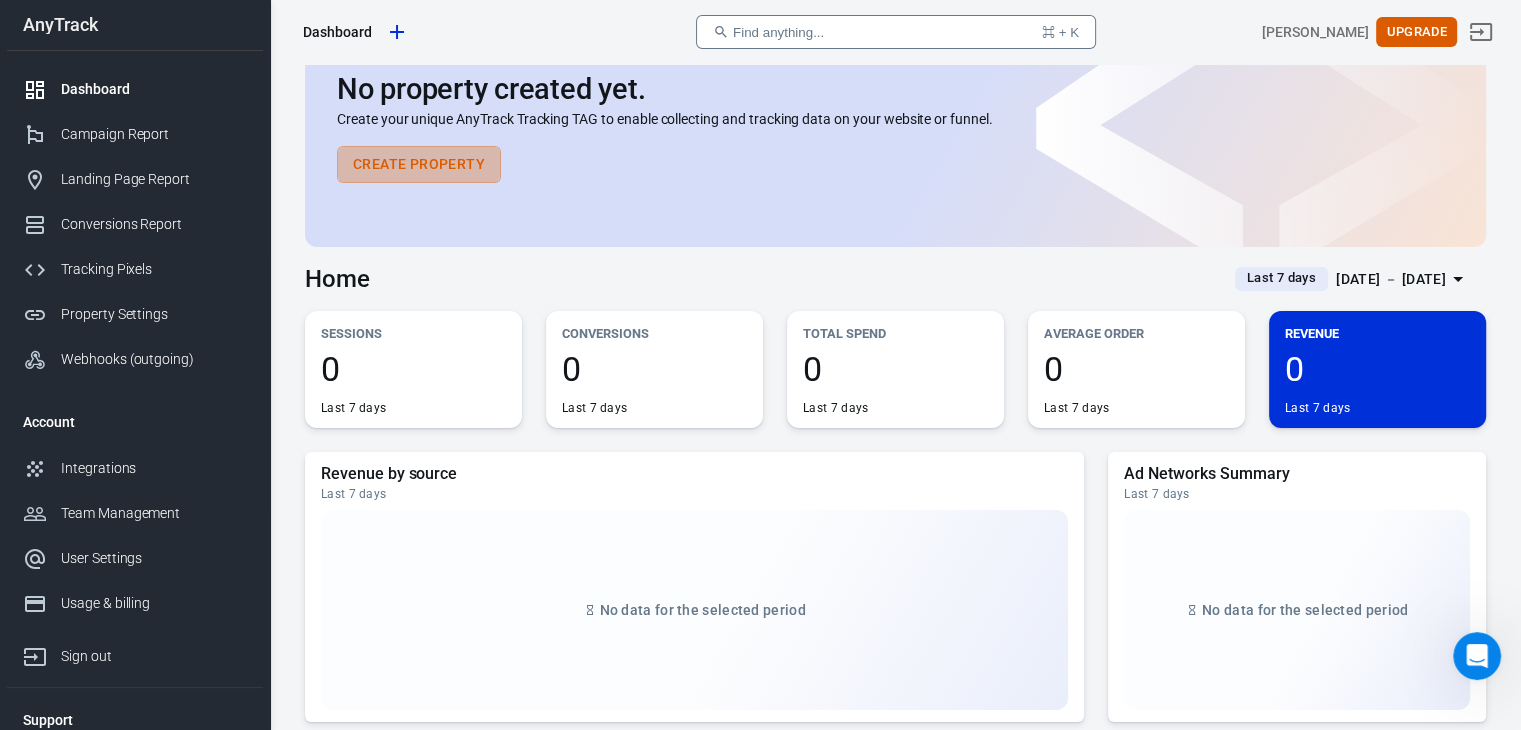 click on "Create Property" at bounding box center [419, 164] 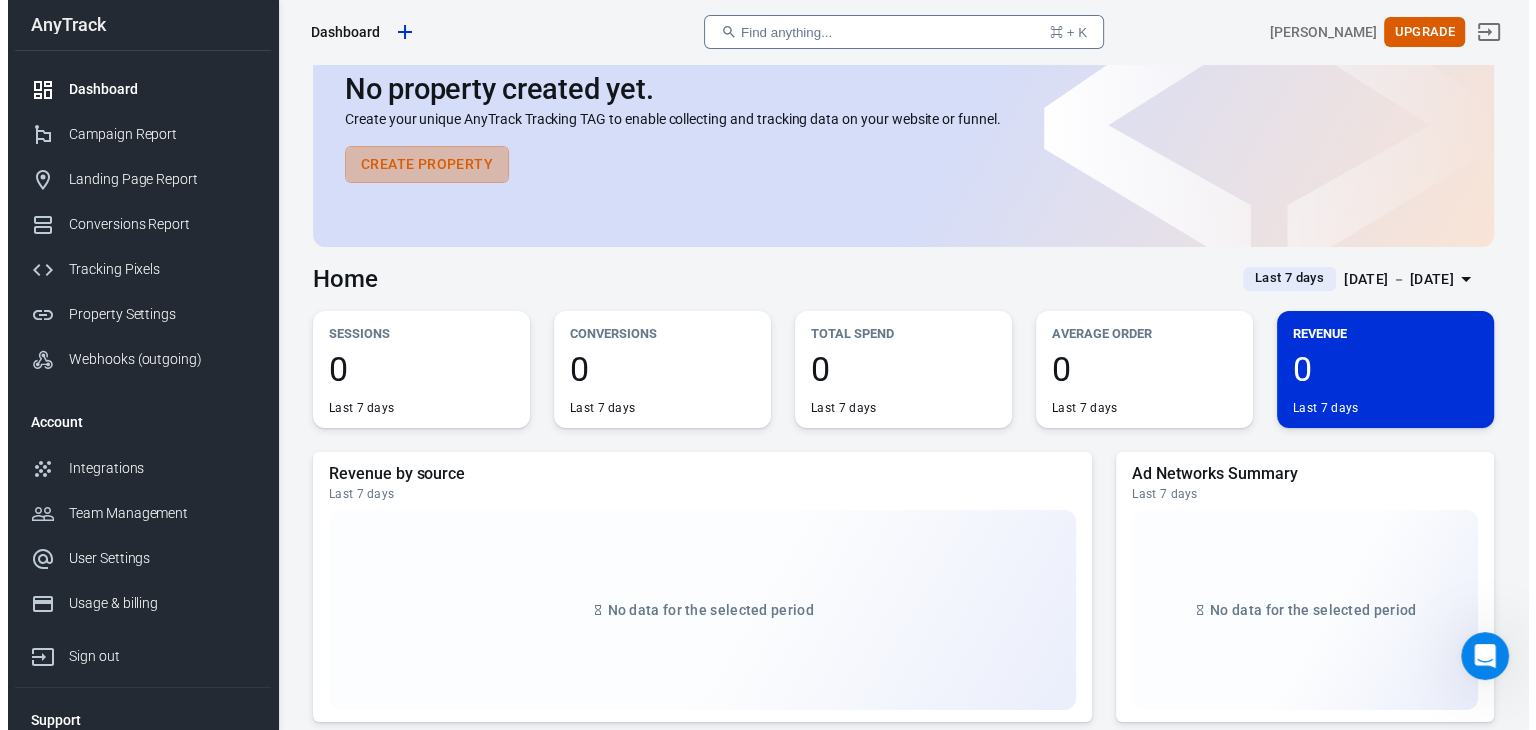 scroll, scrollTop: 0, scrollLeft: 0, axis: both 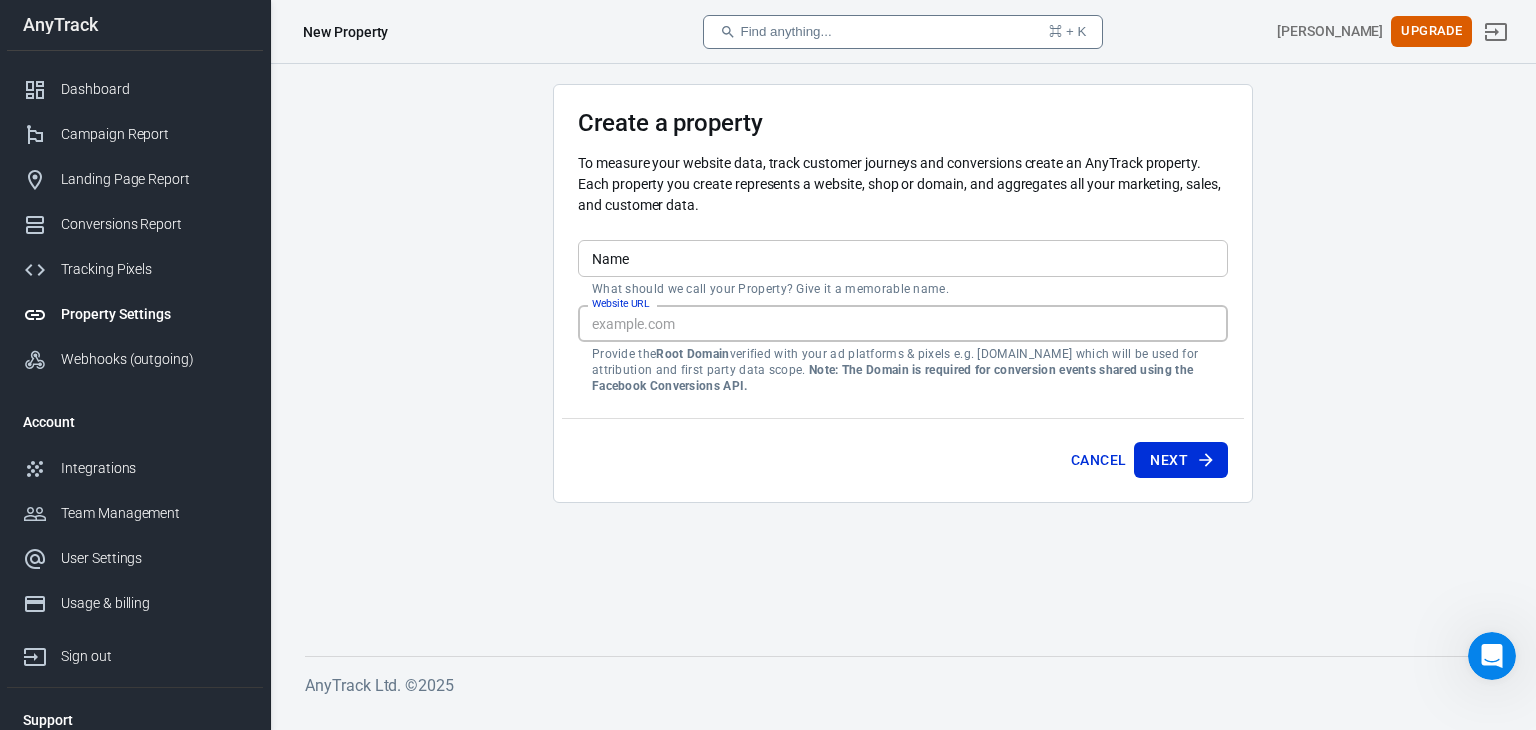 click on "Website URL" at bounding box center (903, 323) 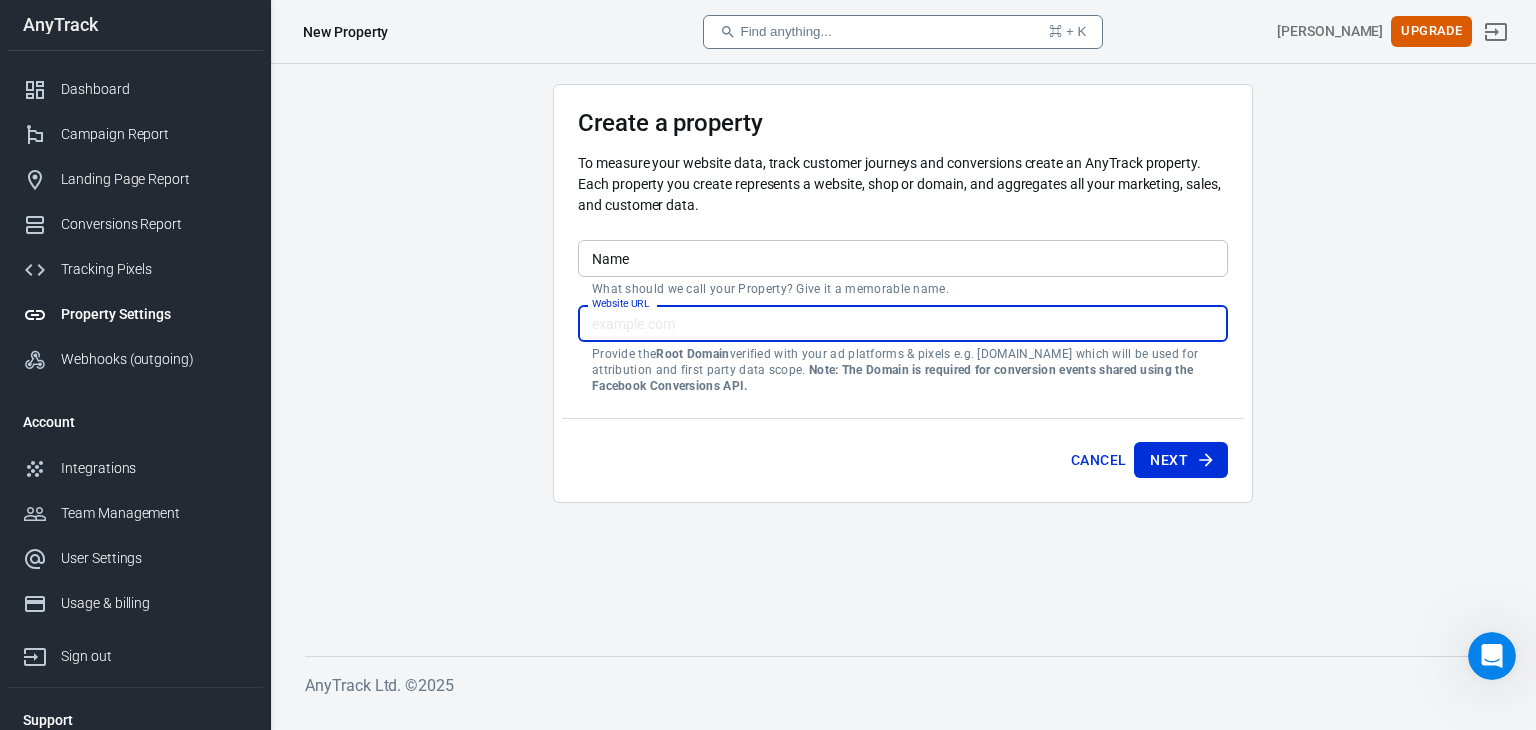 paste on "[URL][DOMAIN_NAME]" 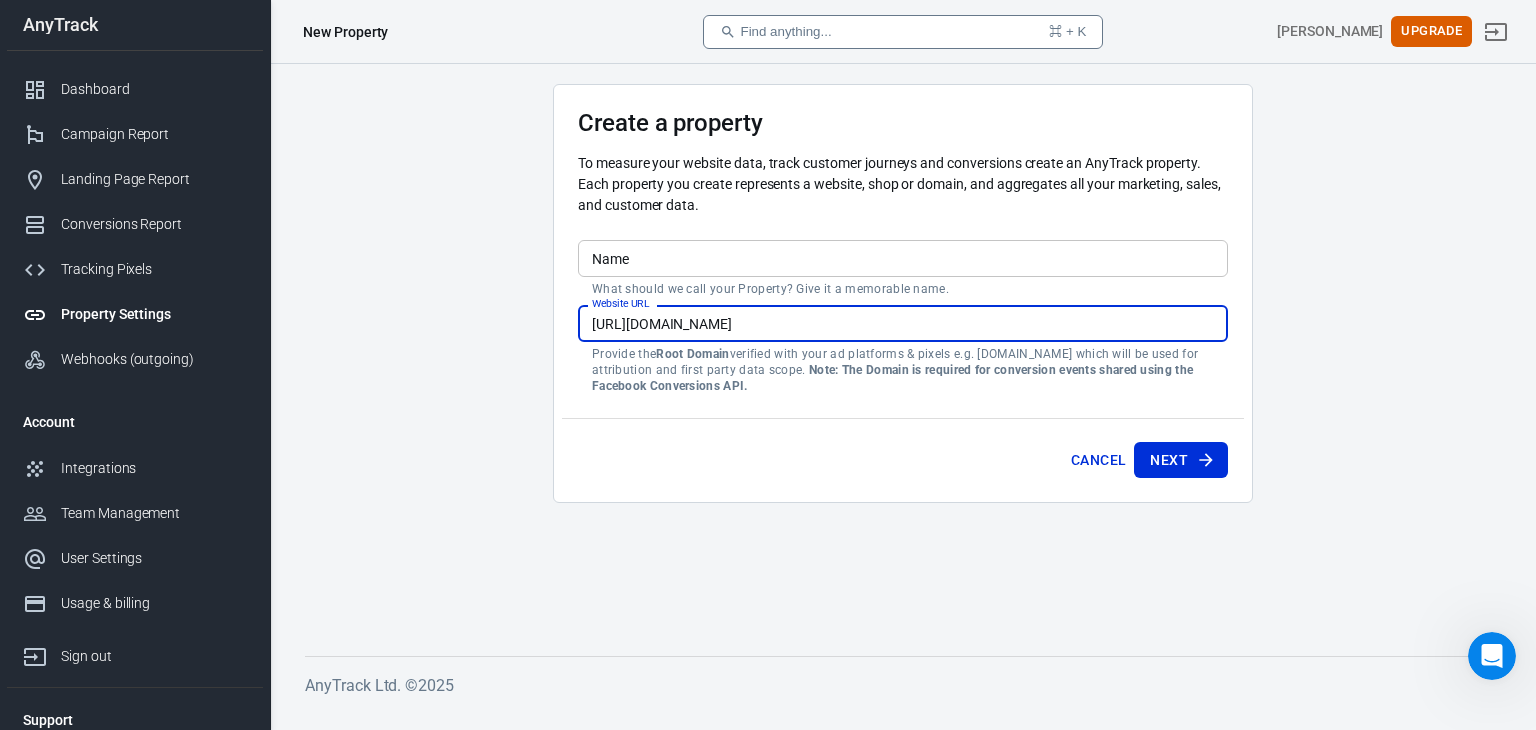 scroll, scrollTop: 0, scrollLeft: 901, axis: horizontal 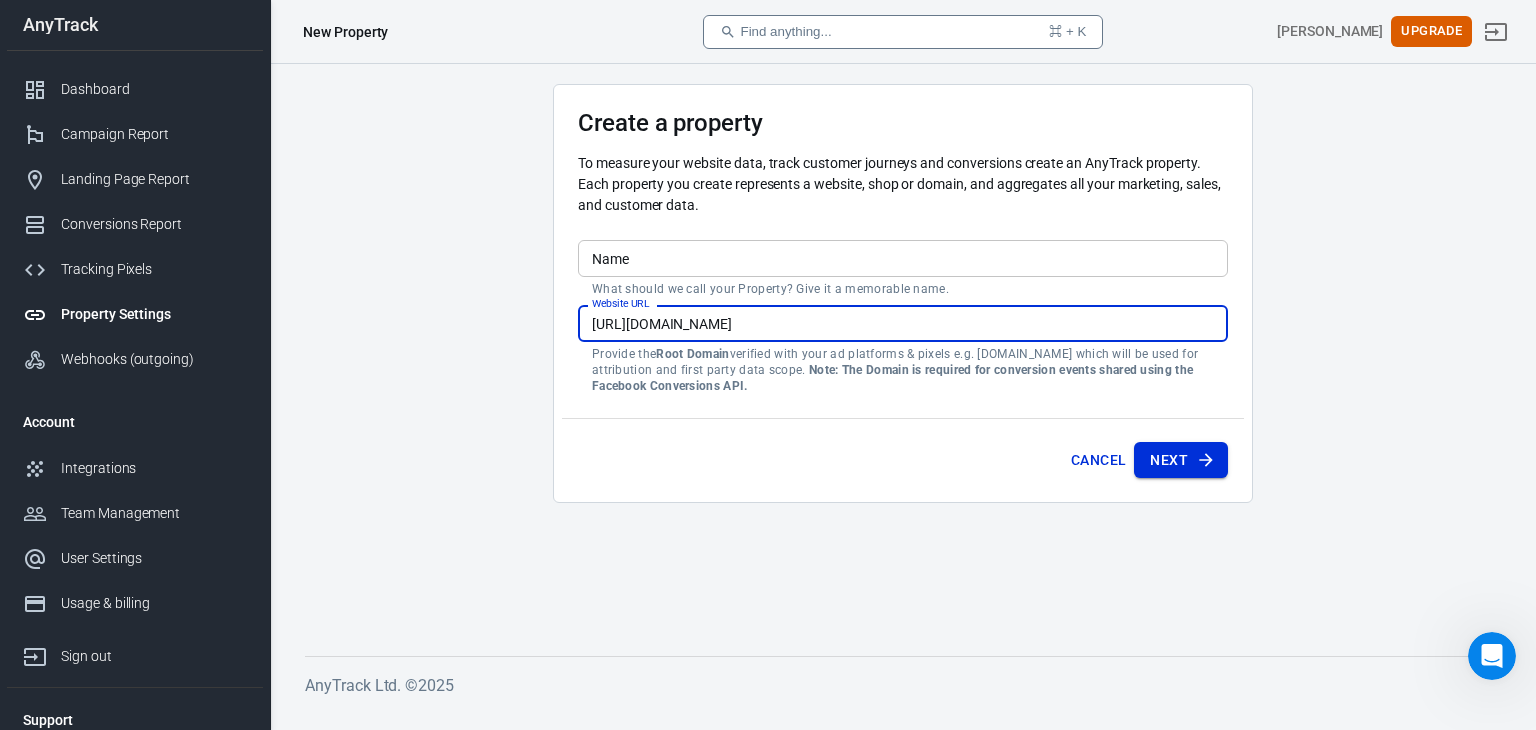 type on "[URL][DOMAIN_NAME]" 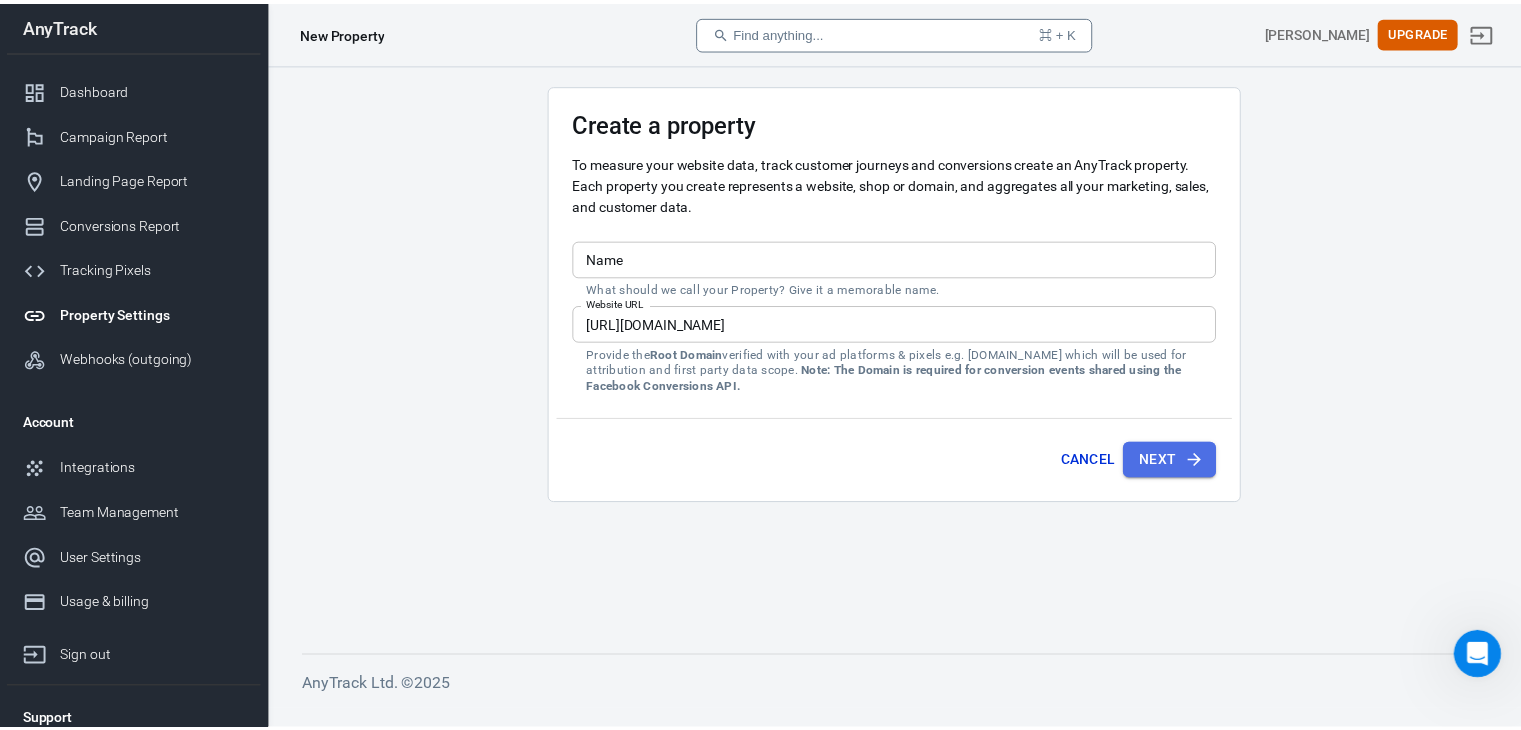 scroll, scrollTop: 0, scrollLeft: 0, axis: both 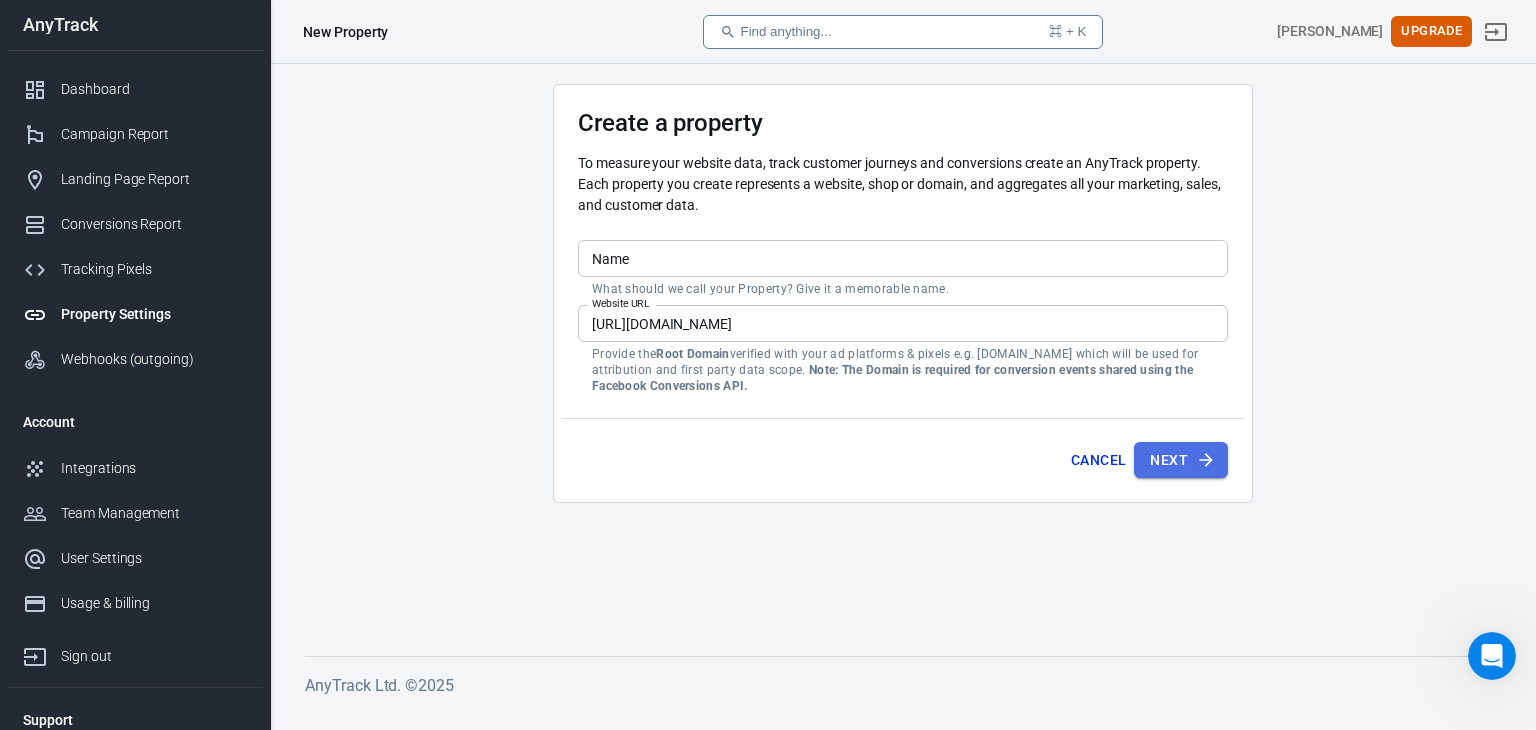 click on "Next" at bounding box center [1169, 460] 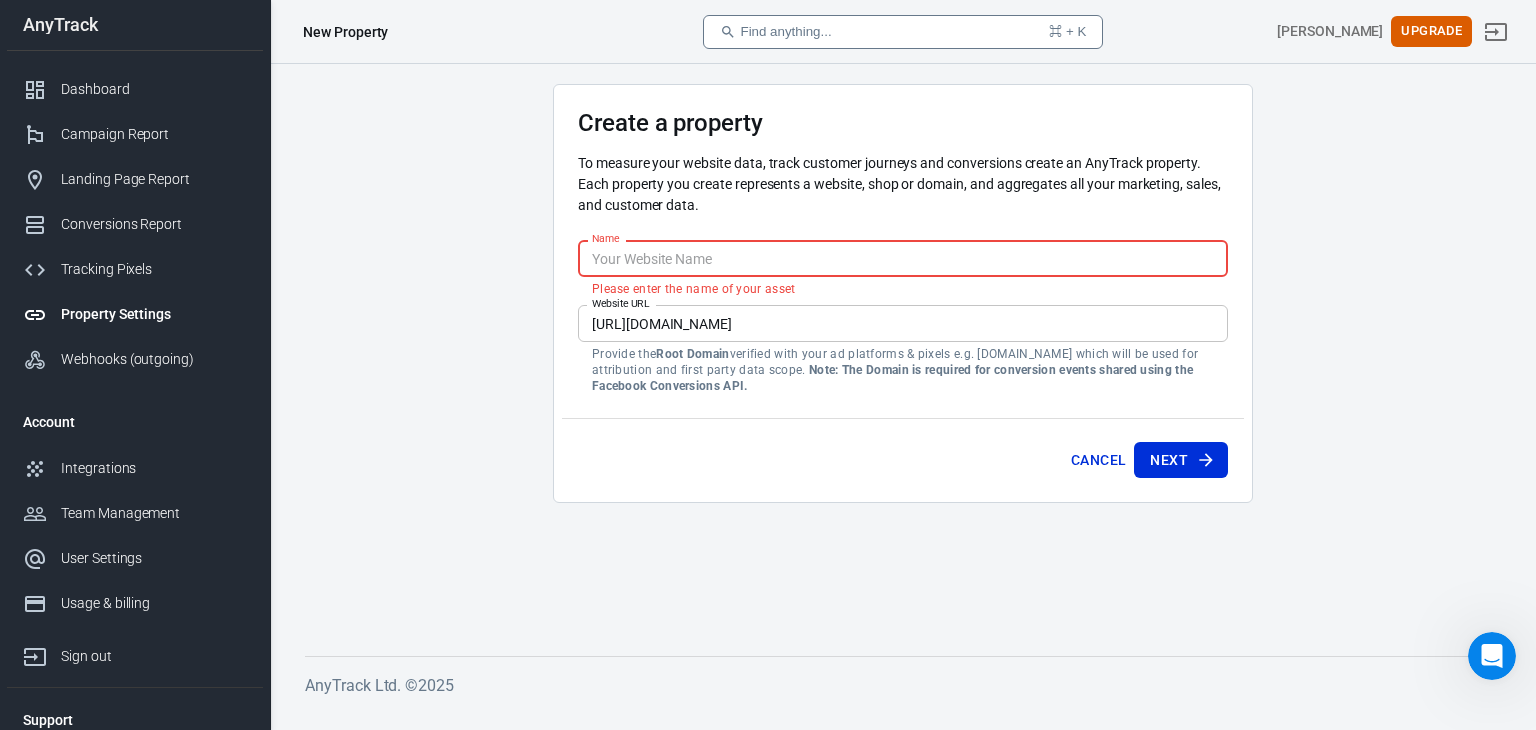 click on "Name" at bounding box center (903, 258) 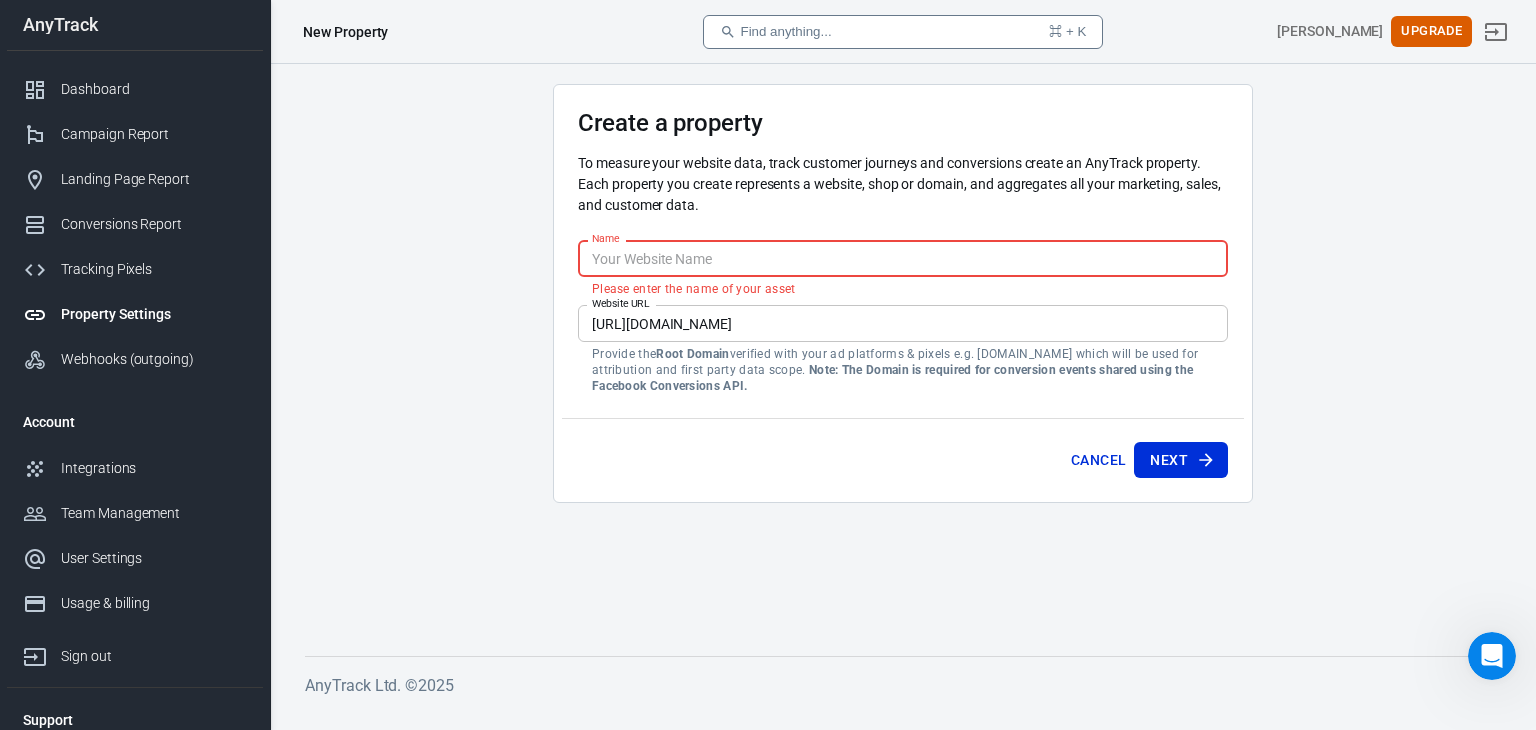 type on "[PERSON_NAME]" 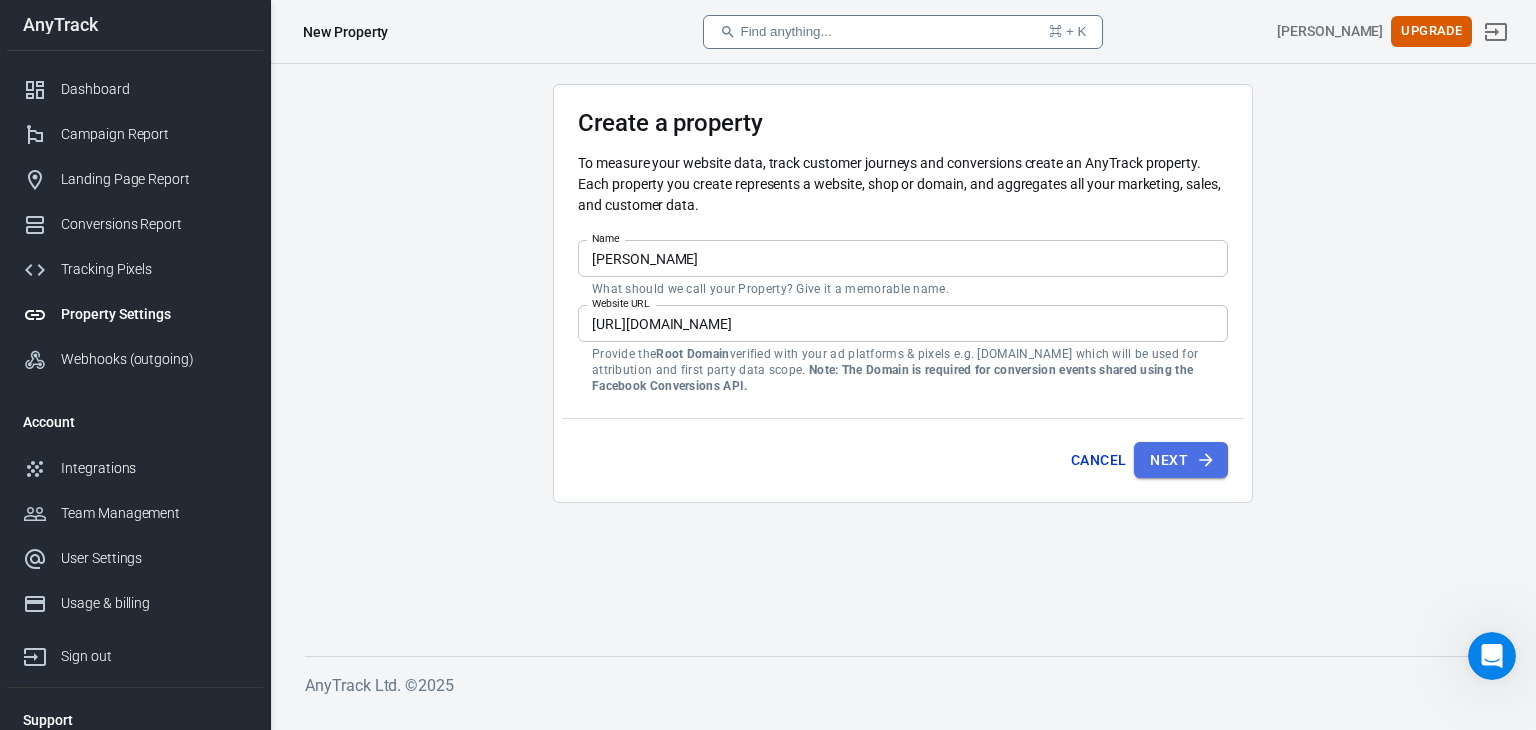 click on "Next" at bounding box center [1181, 460] 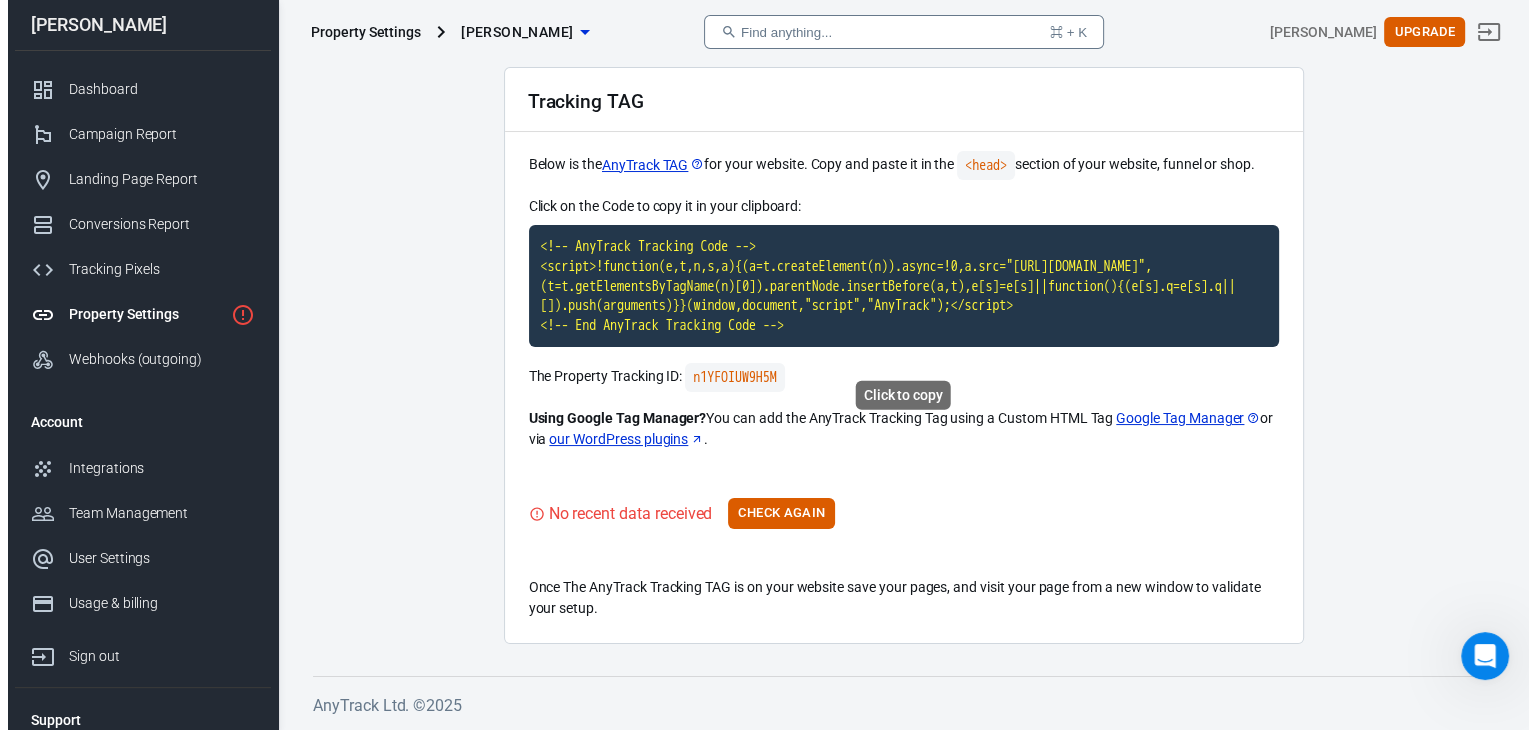 scroll, scrollTop: 0, scrollLeft: 0, axis: both 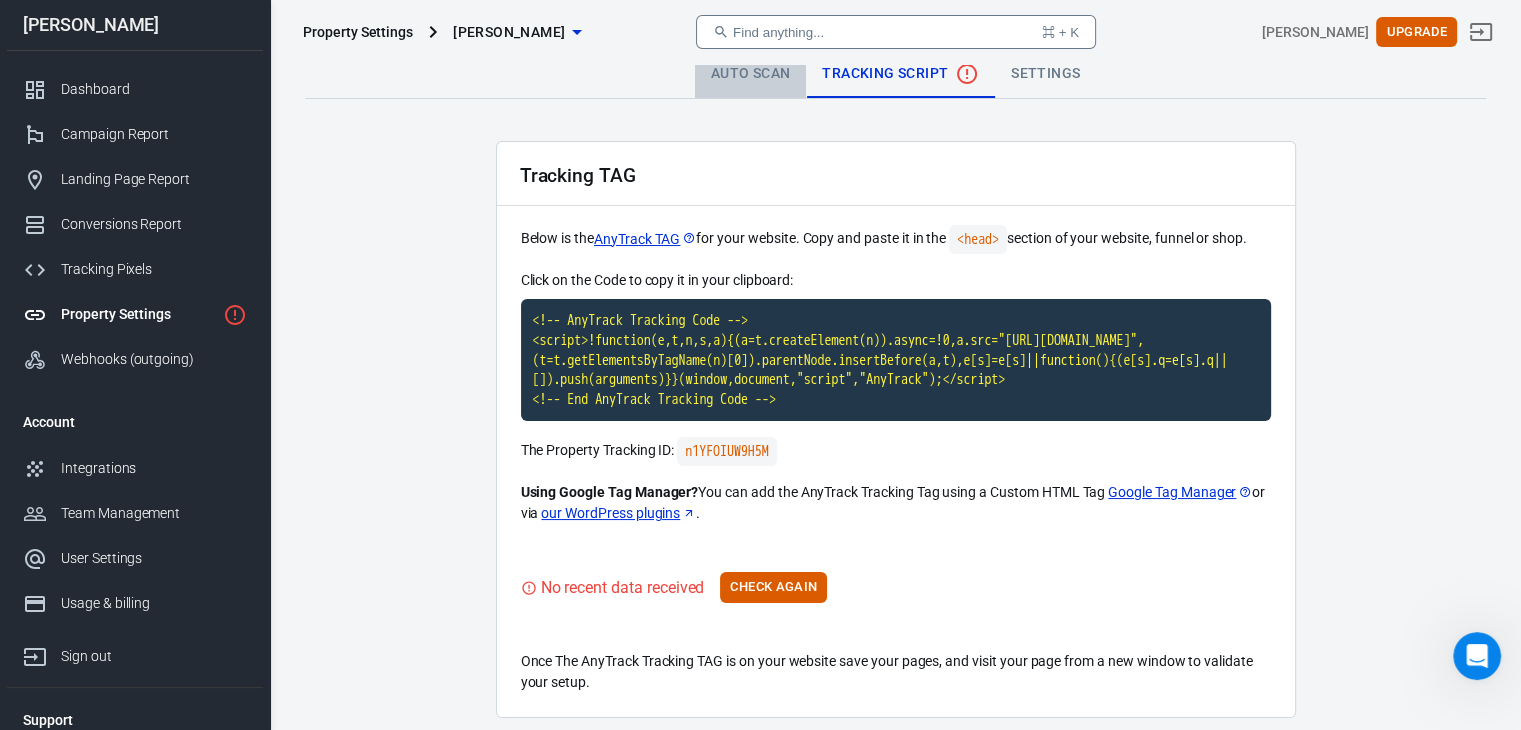 click on "Auto Scan" at bounding box center (751, 74) 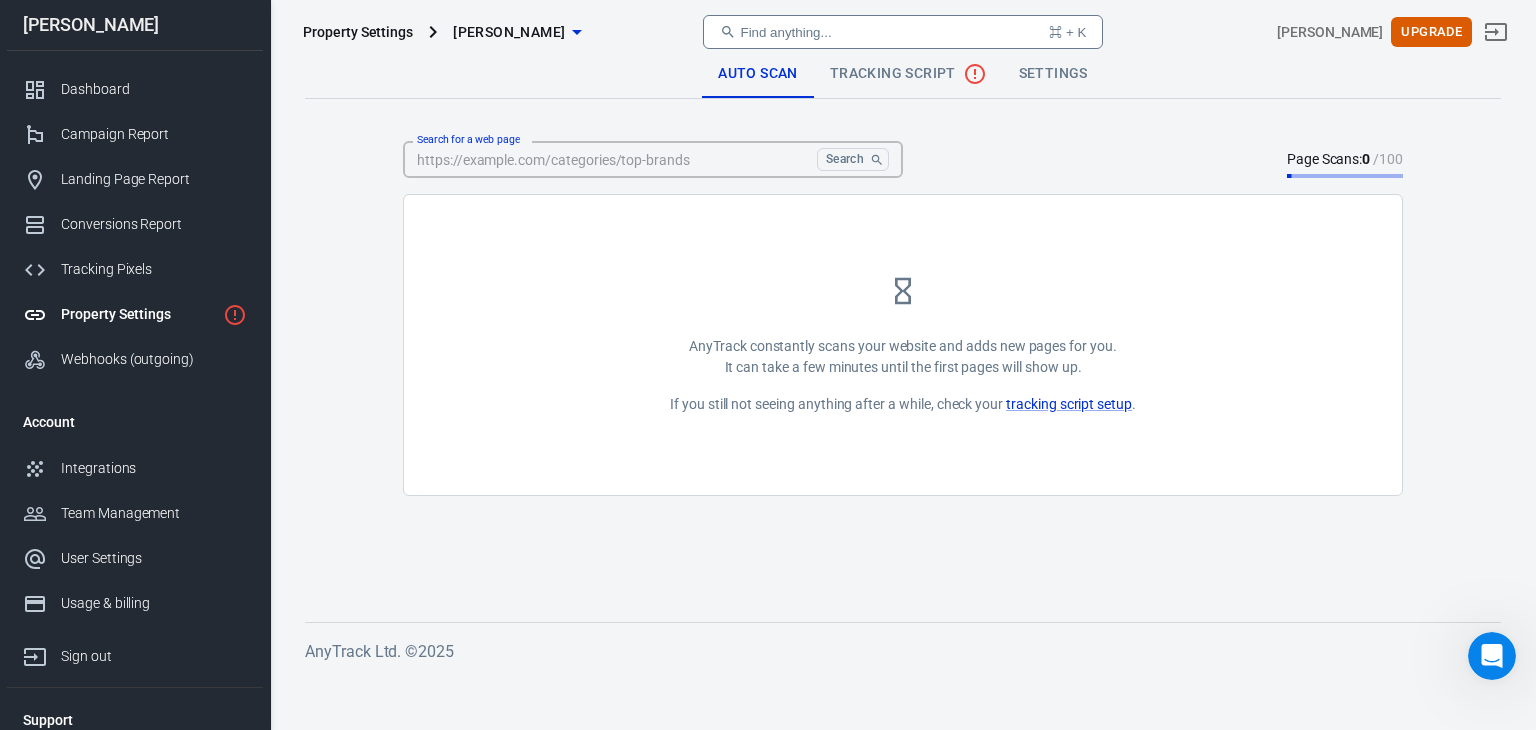 click on "Search for a web page" at bounding box center (606, 159) 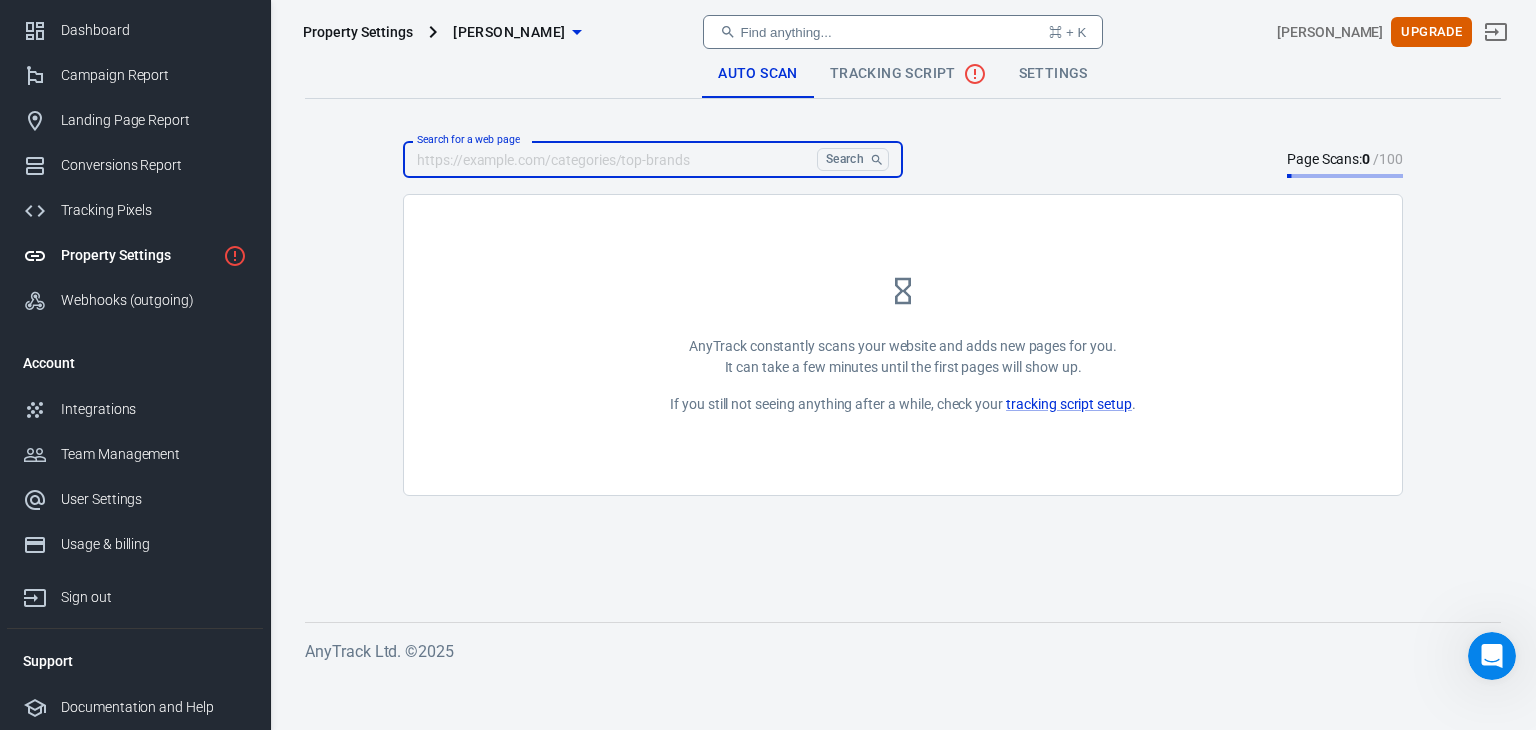 scroll, scrollTop: 0, scrollLeft: 0, axis: both 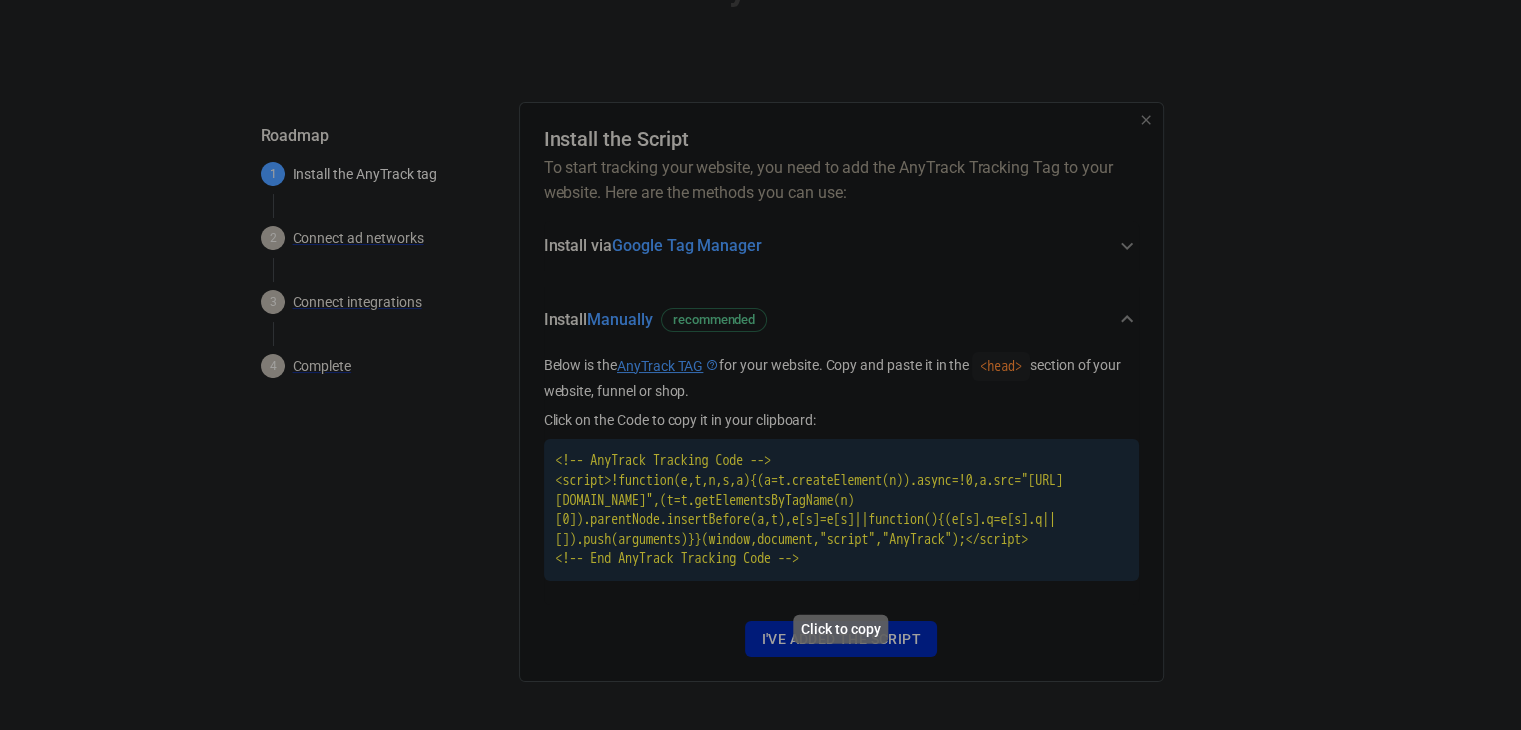 click on "<!-- AnyTrack Tracking Code -->
<script>!function(e,t,n,s,a){(a=t.createElement(n)).async=!0,a.src="[URL][DOMAIN_NAME]",(t=t.getElementsByTagName(n)[0]).parentNode.insertBefore(a,t),e[s]=e[s]||function(){(e[s].q=e[s].q||[]).push(arguments)}}(window,document,"script","AnyTrack");</script>
<!-- End AnyTrack Tracking Code -->" at bounding box center (841, 510) 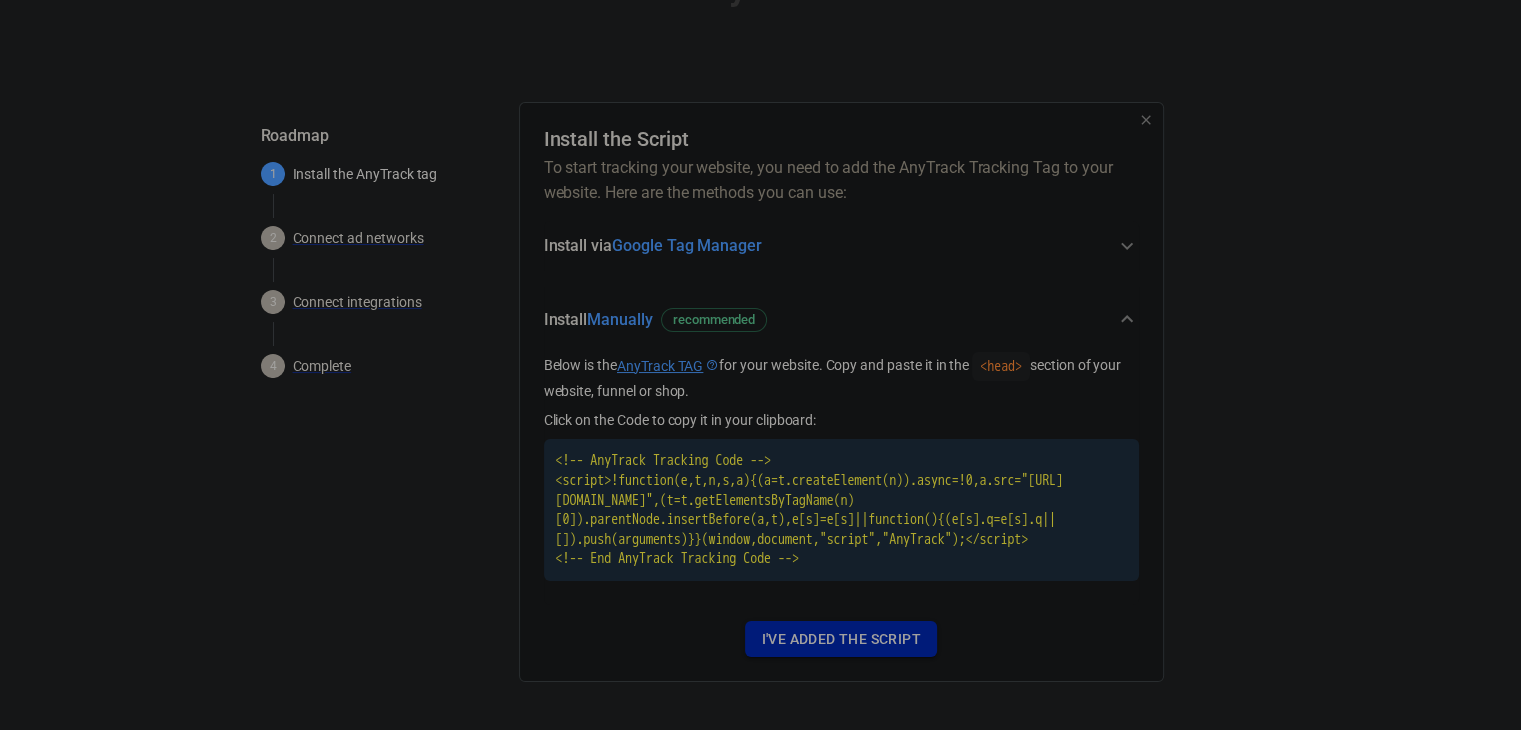 click on "I've added the script" at bounding box center [840, 639] 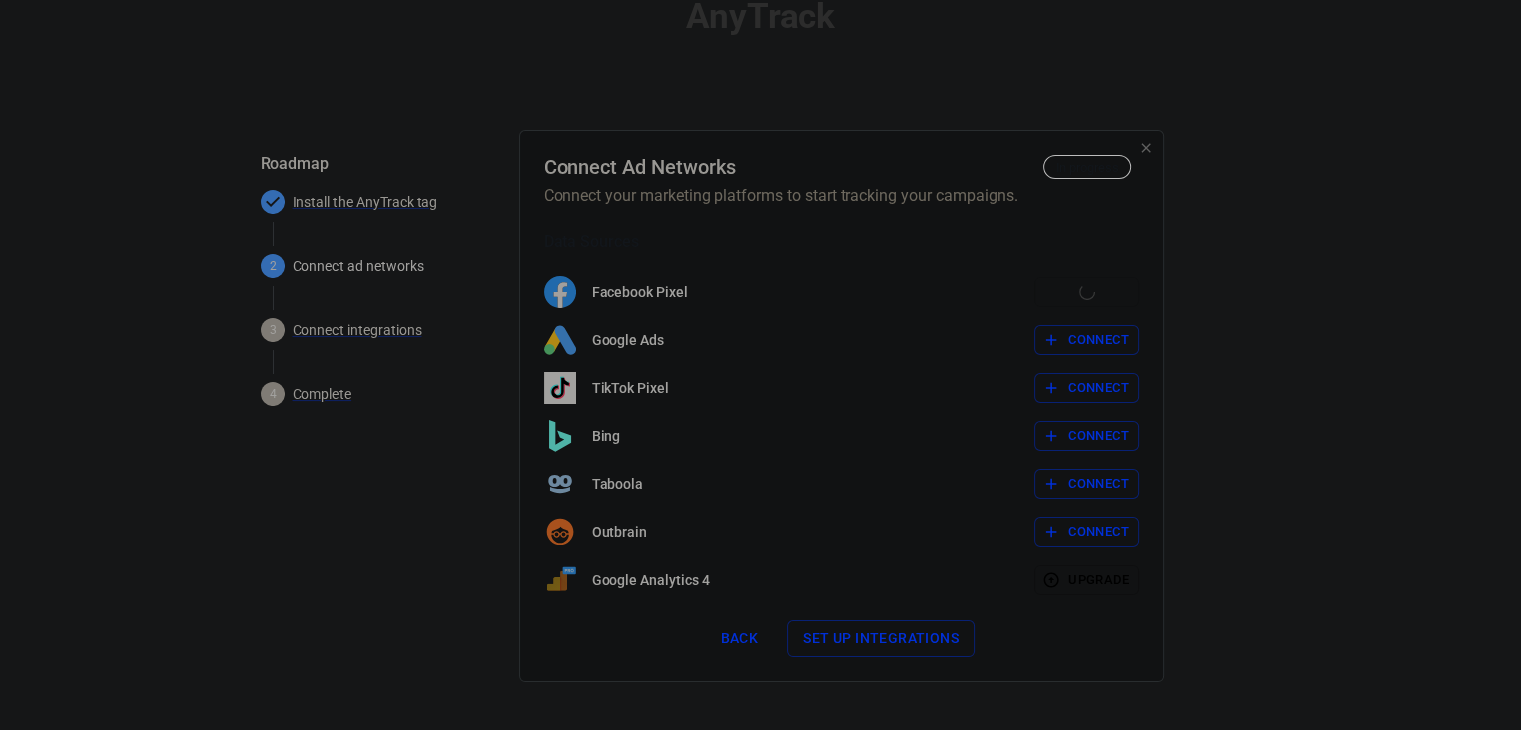 scroll, scrollTop: 32, scrollLeft: 0, axis: vertical 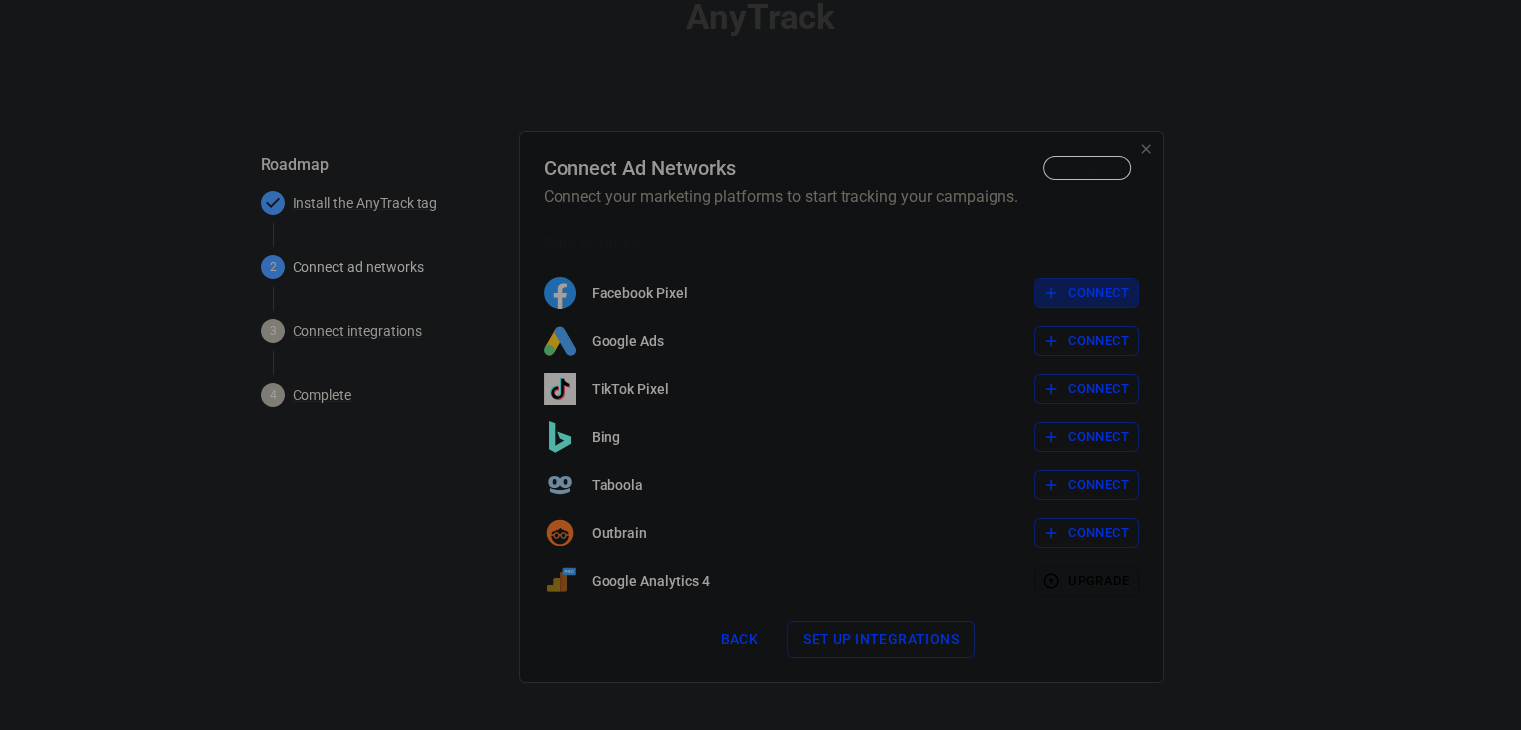 click on "Connect" at bounding box center [1086, 293] 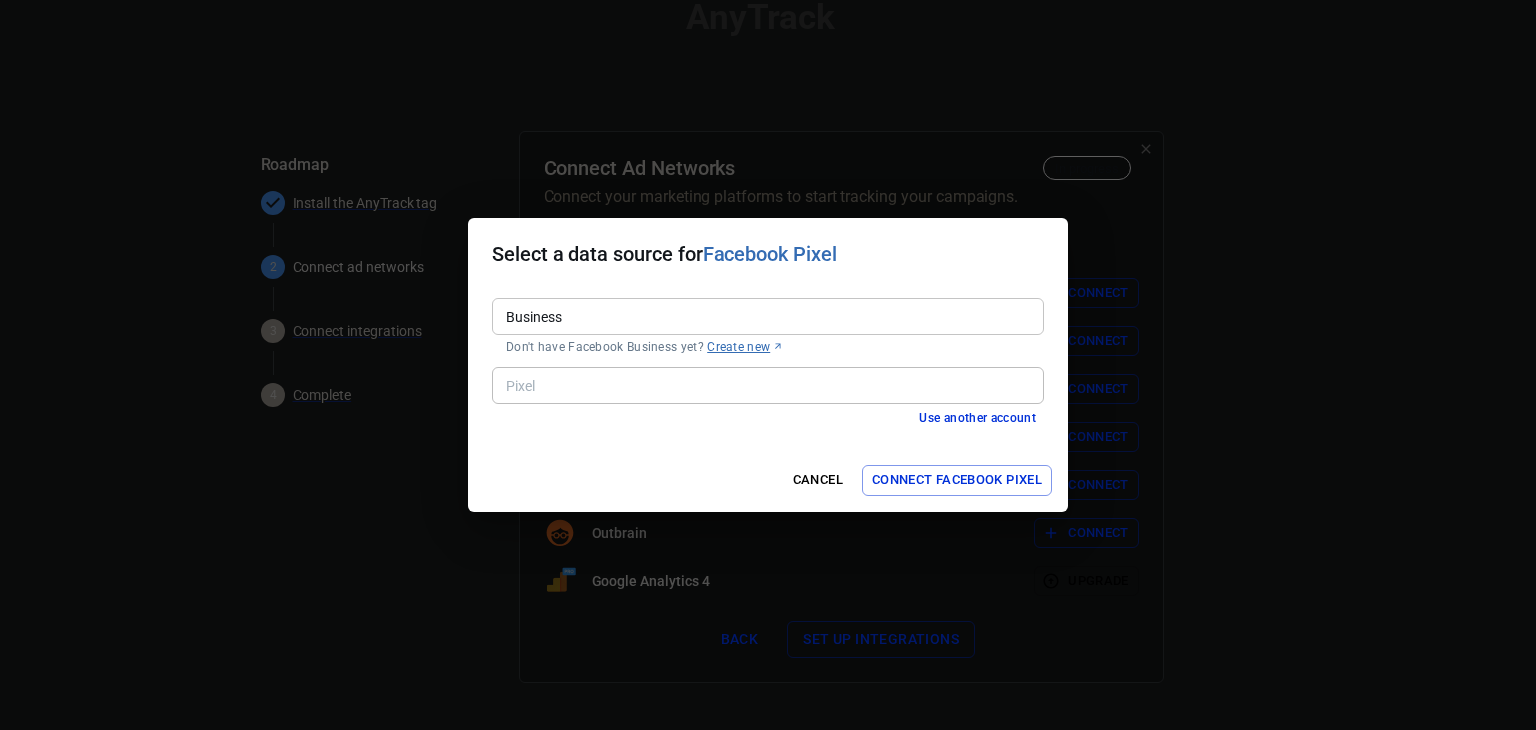 click on "Connect Facebook Pixel" at bounding box center [957, 480] 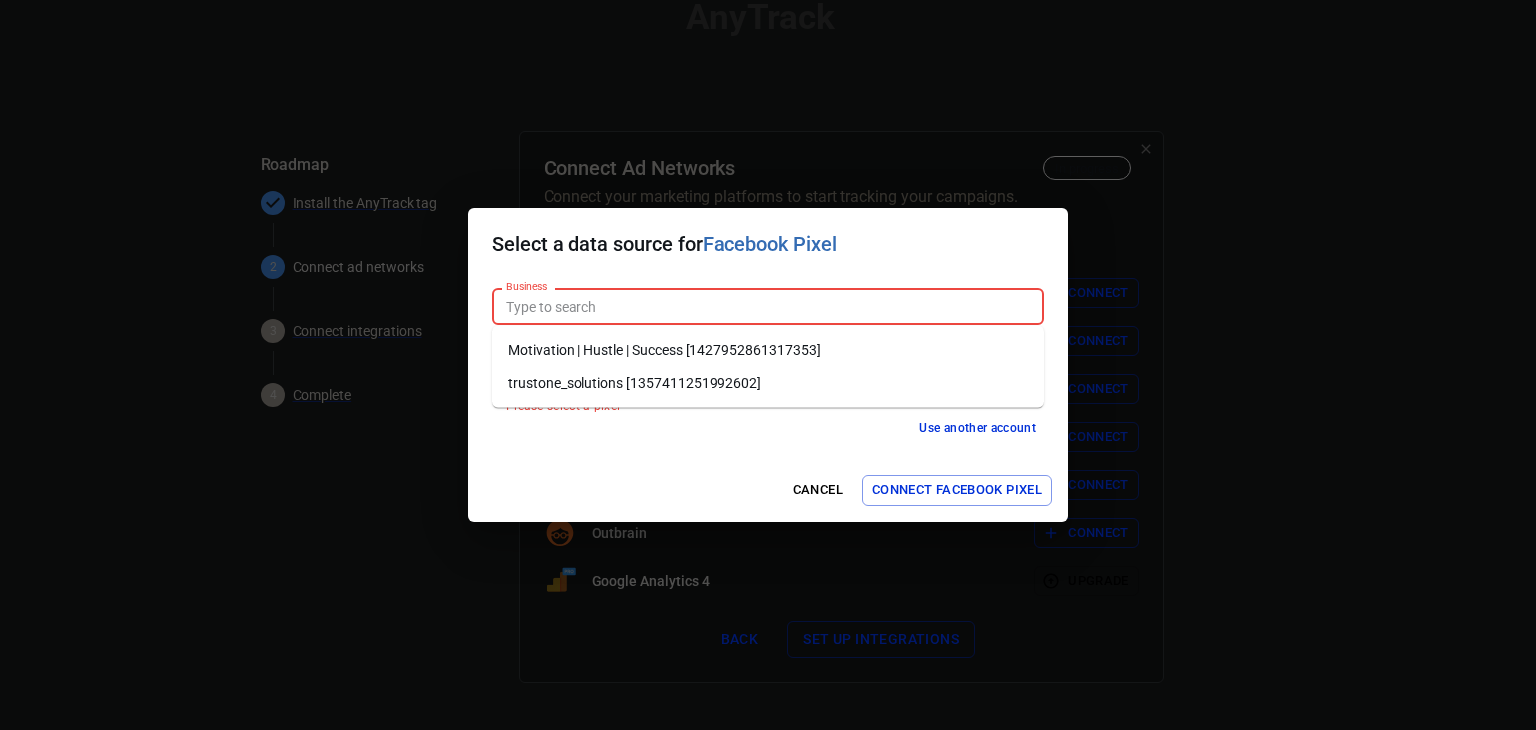 click on "Business" at bounding box center [766, 306] 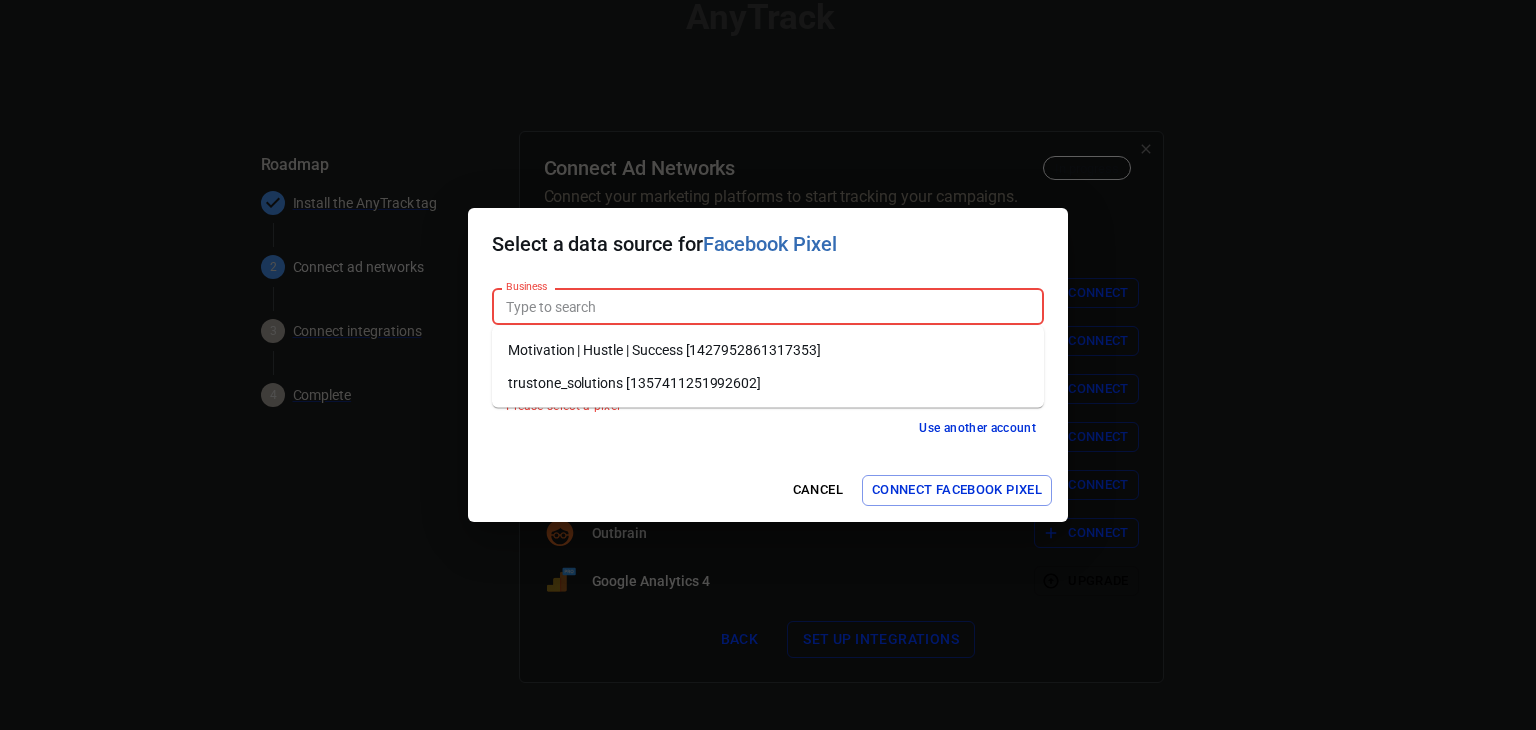click on "Motivation | Hustle | Success [1427952861317353]" at bounding box center [768, 350] 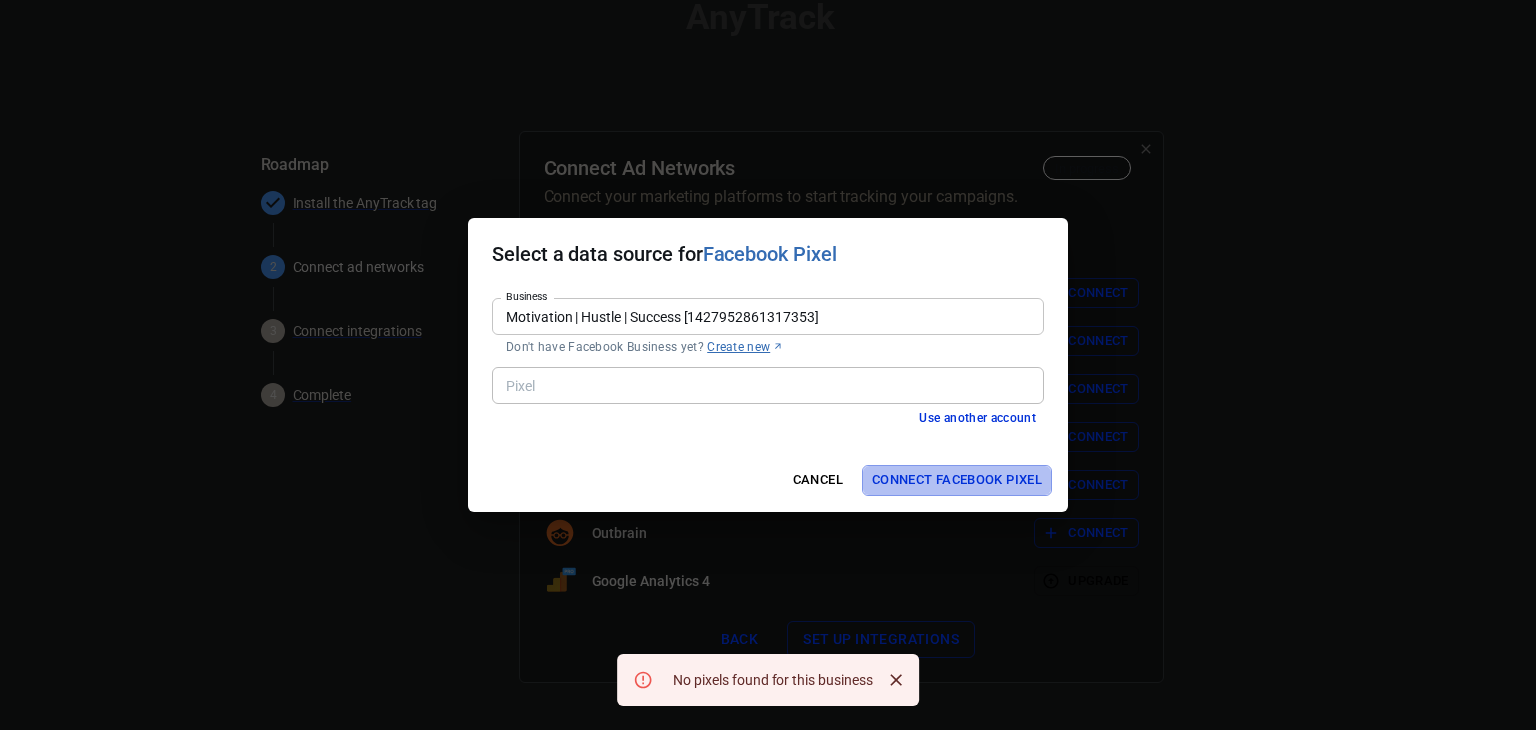 click on "Connect Facebook Pixel" at bounding box center [957, 480] 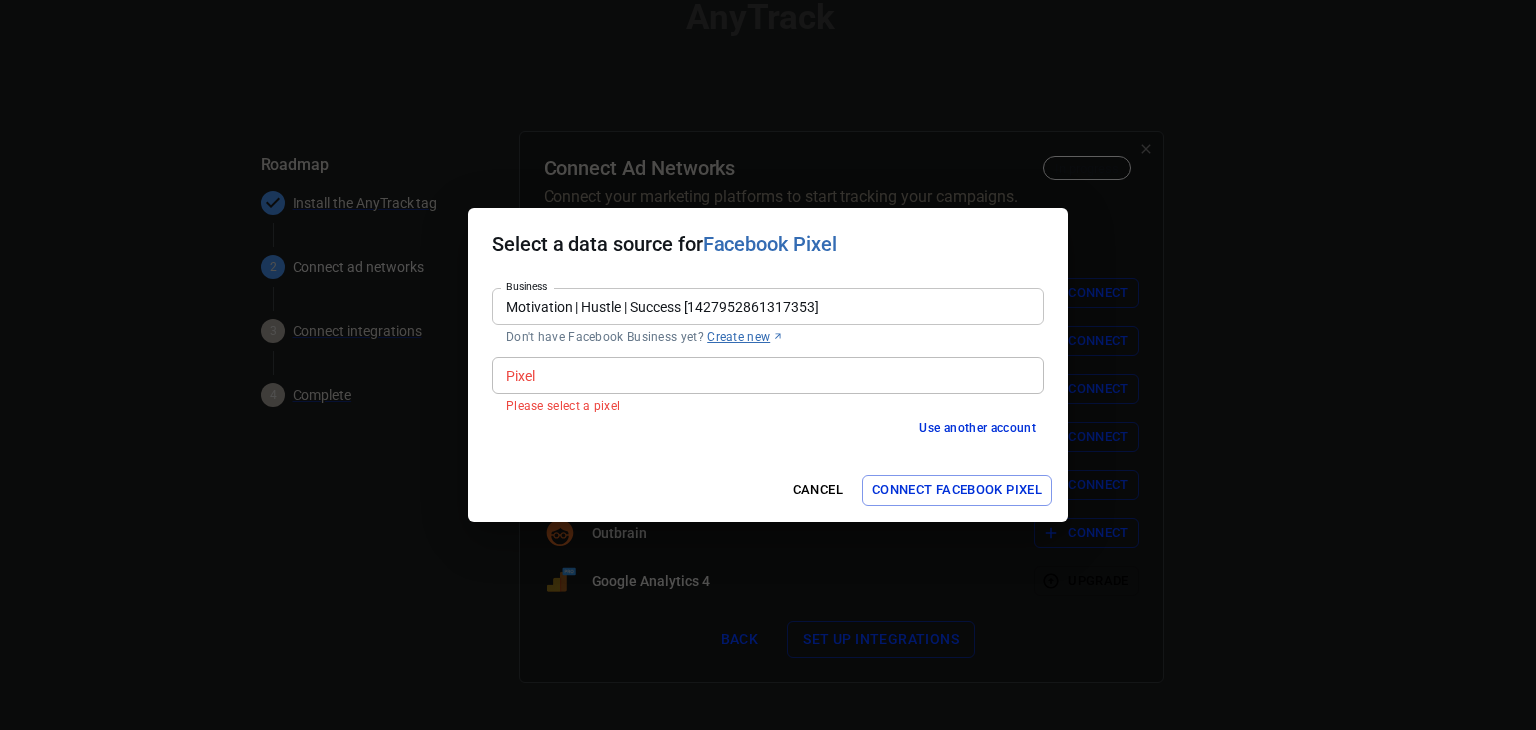 click on "Pixel" at bounding box center (768, 375) 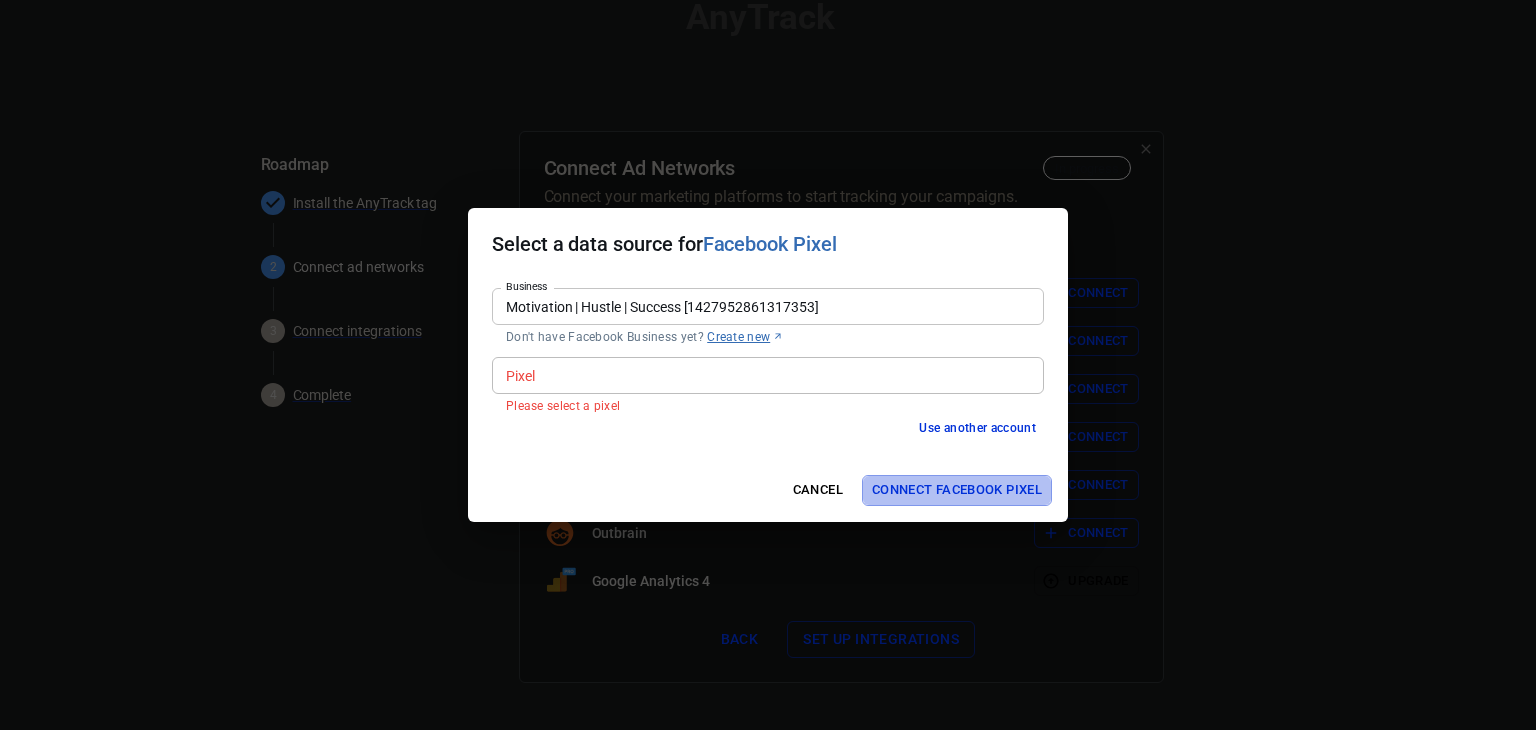click on "Connect Facebook Pixel" at bounding box center [957, 490] 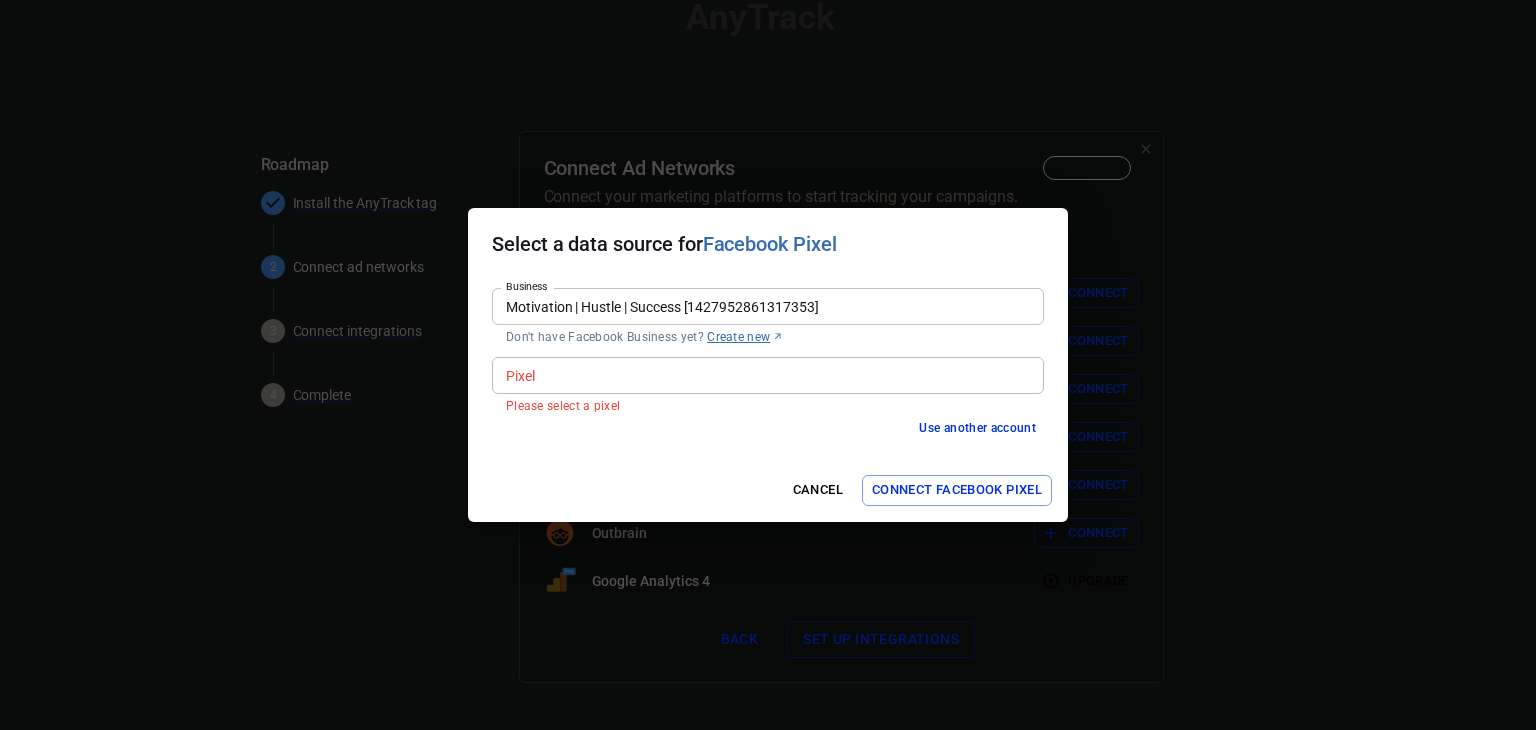 click on "Use another account" at bounding box center [977, 428] 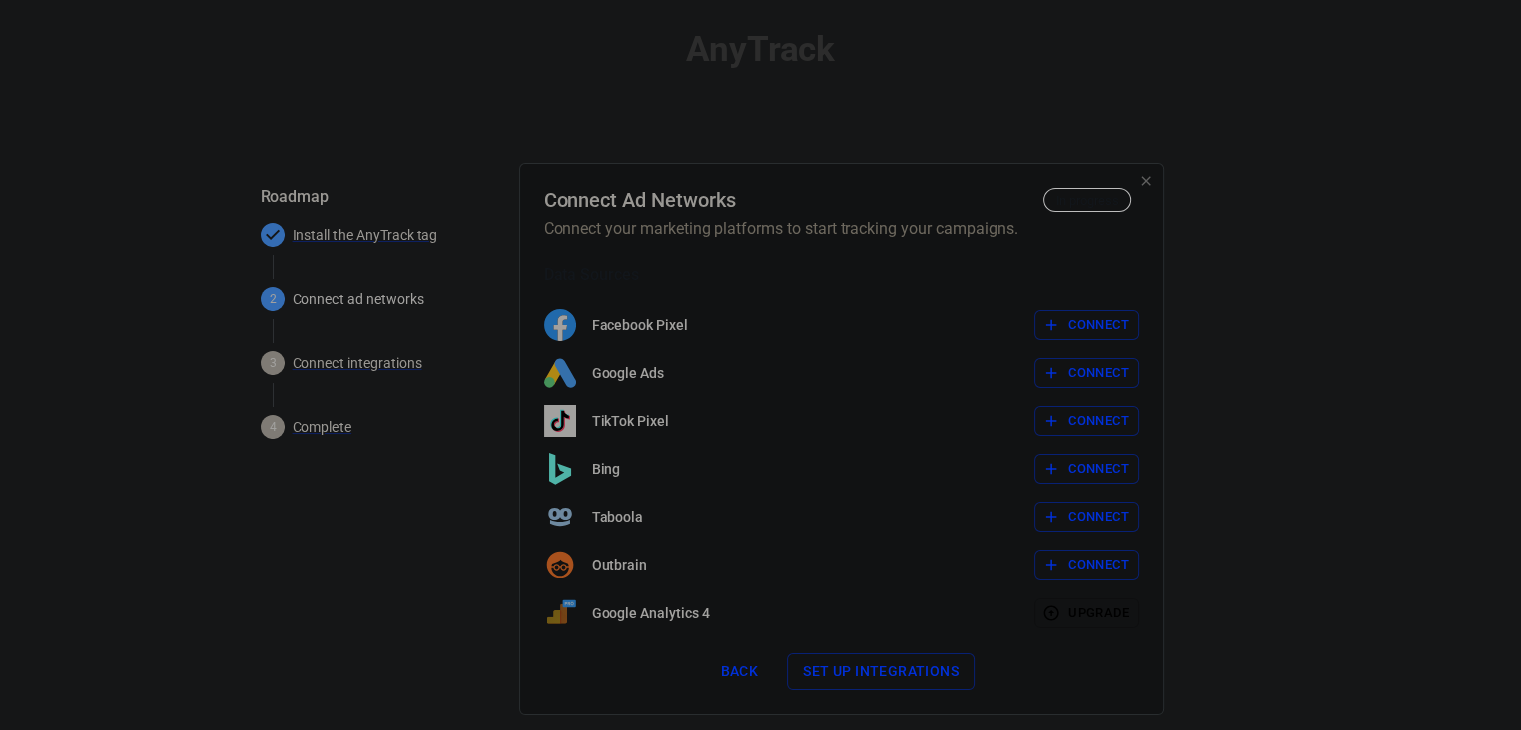 scroll, scrollTop: 32, scrollLeft: 0, axis: vertical 